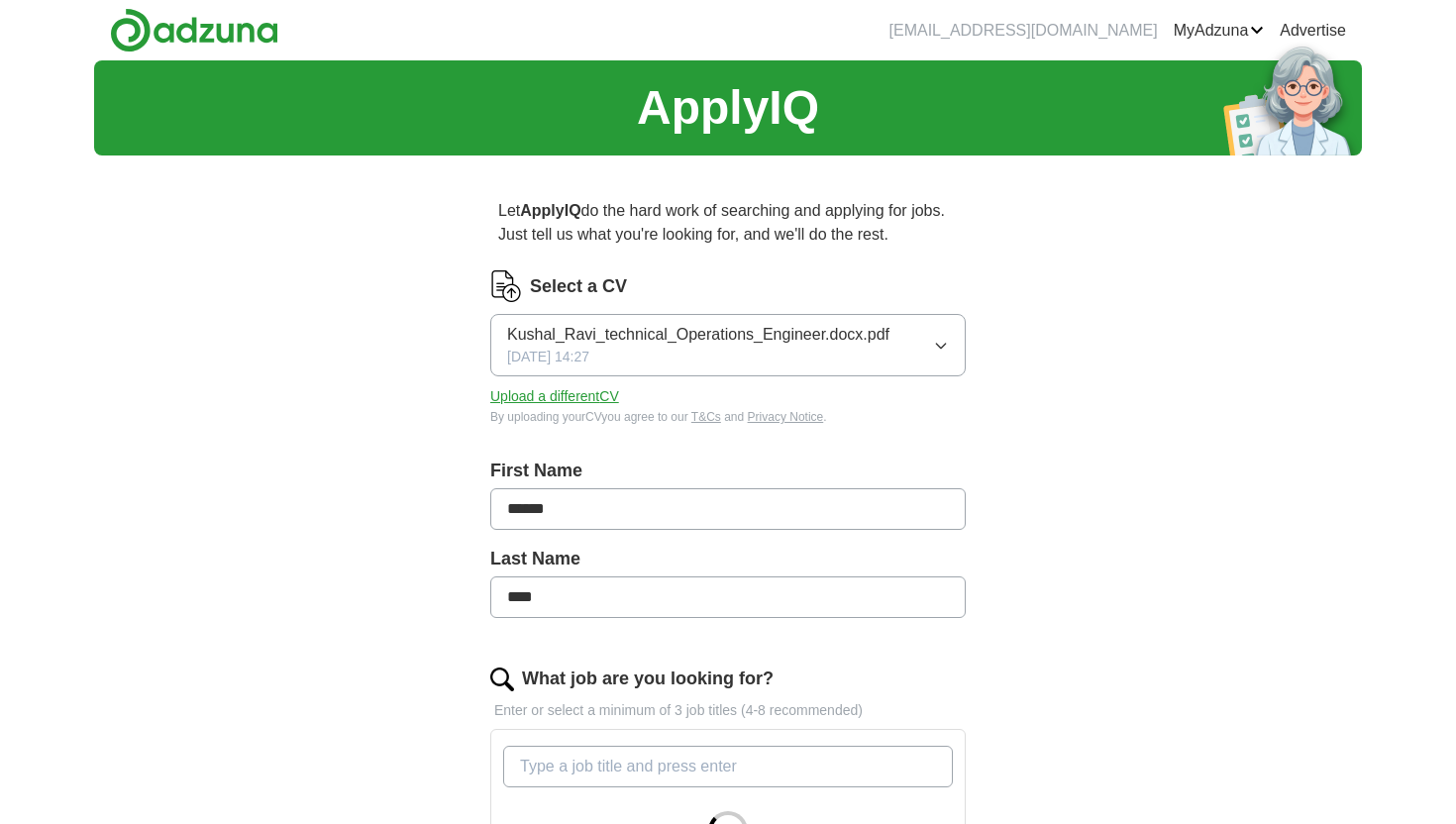 scroll, scrollTop: 68, scrollLeft: 0, axis: vertical 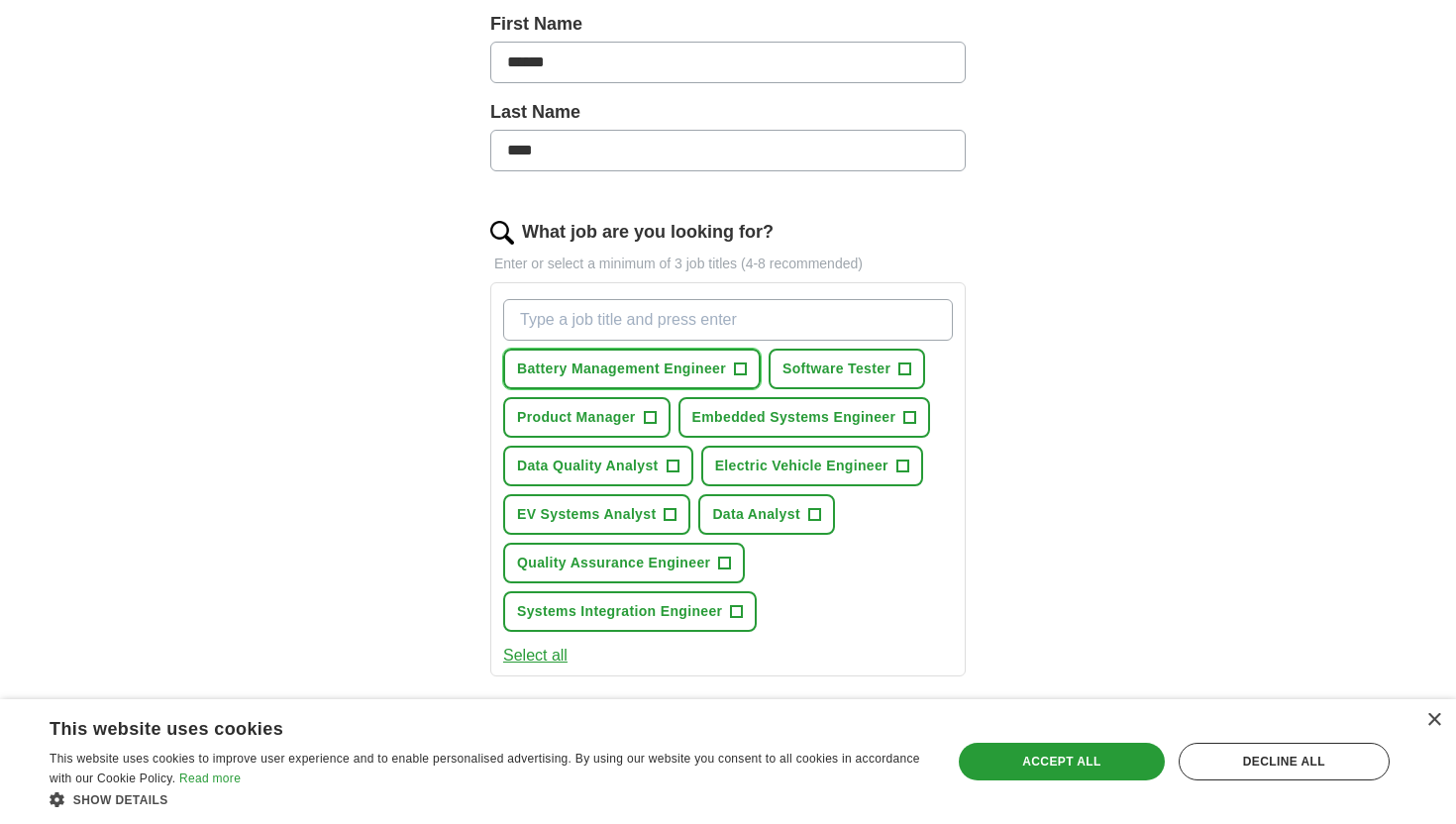 click on "+" at bounding box center [740, 369] 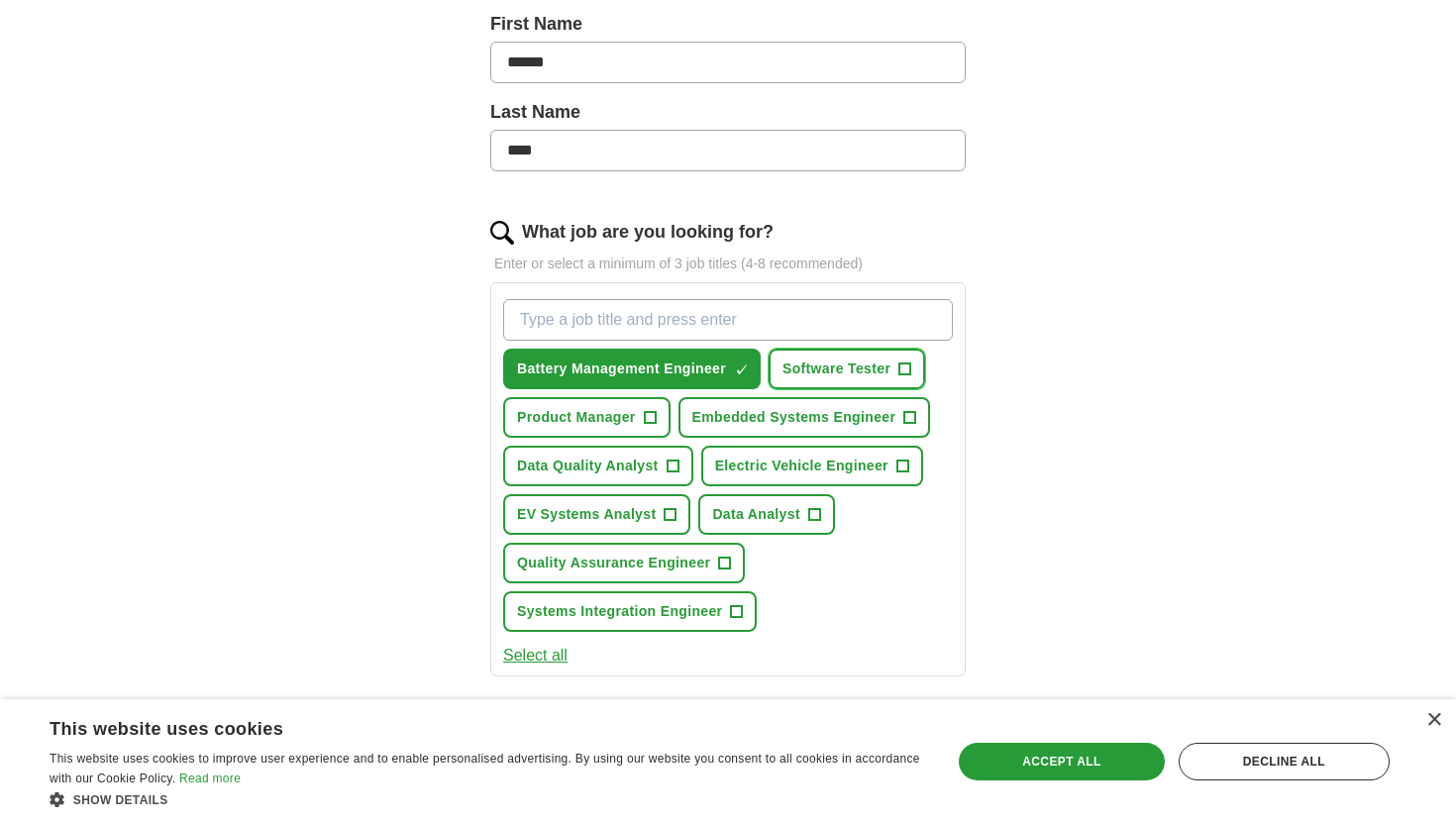click on "Software Tester" at bounding box center (836, 368) 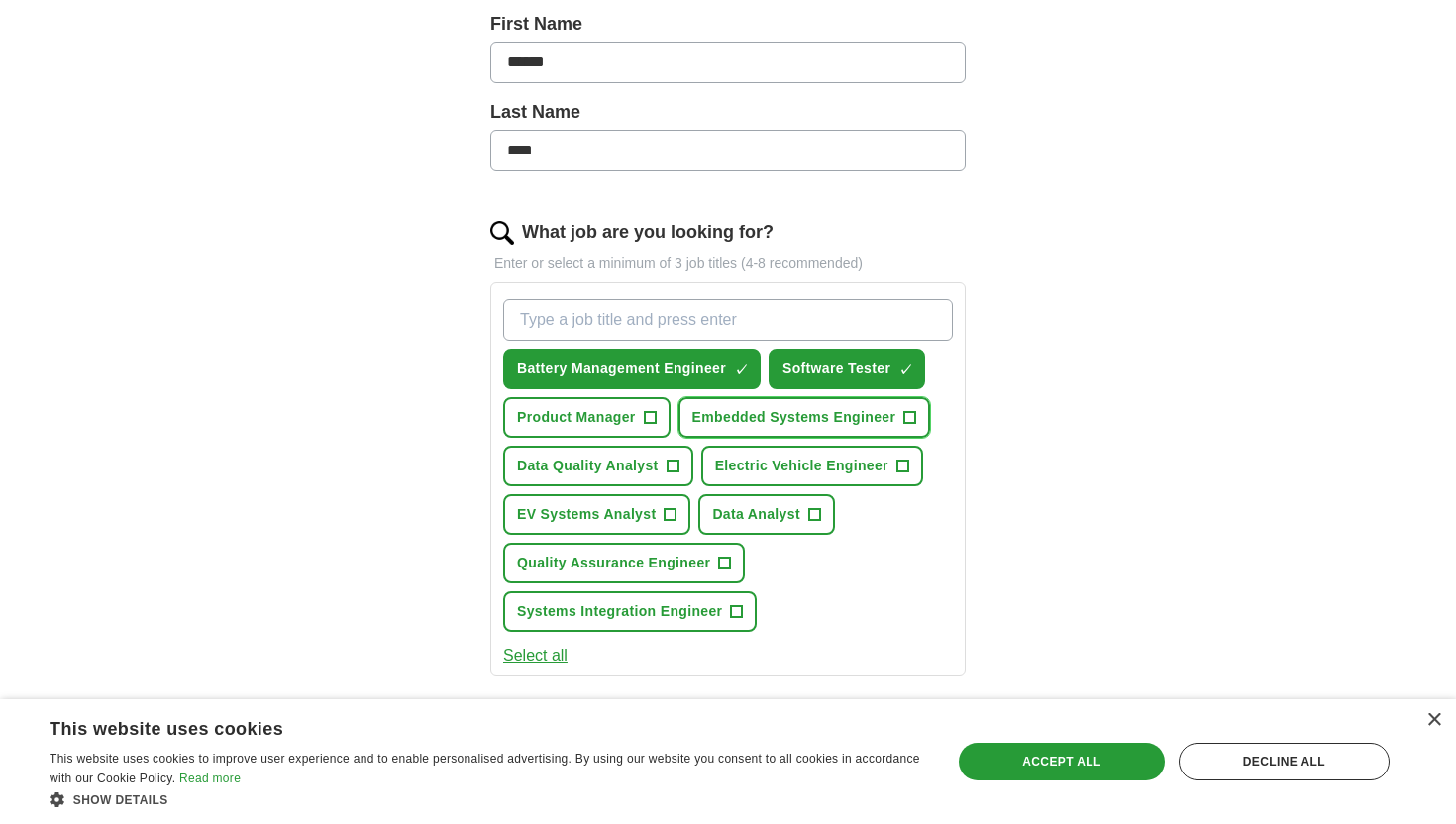 click on "Embedded Systems Engineer" at bounding box center [794, 417] 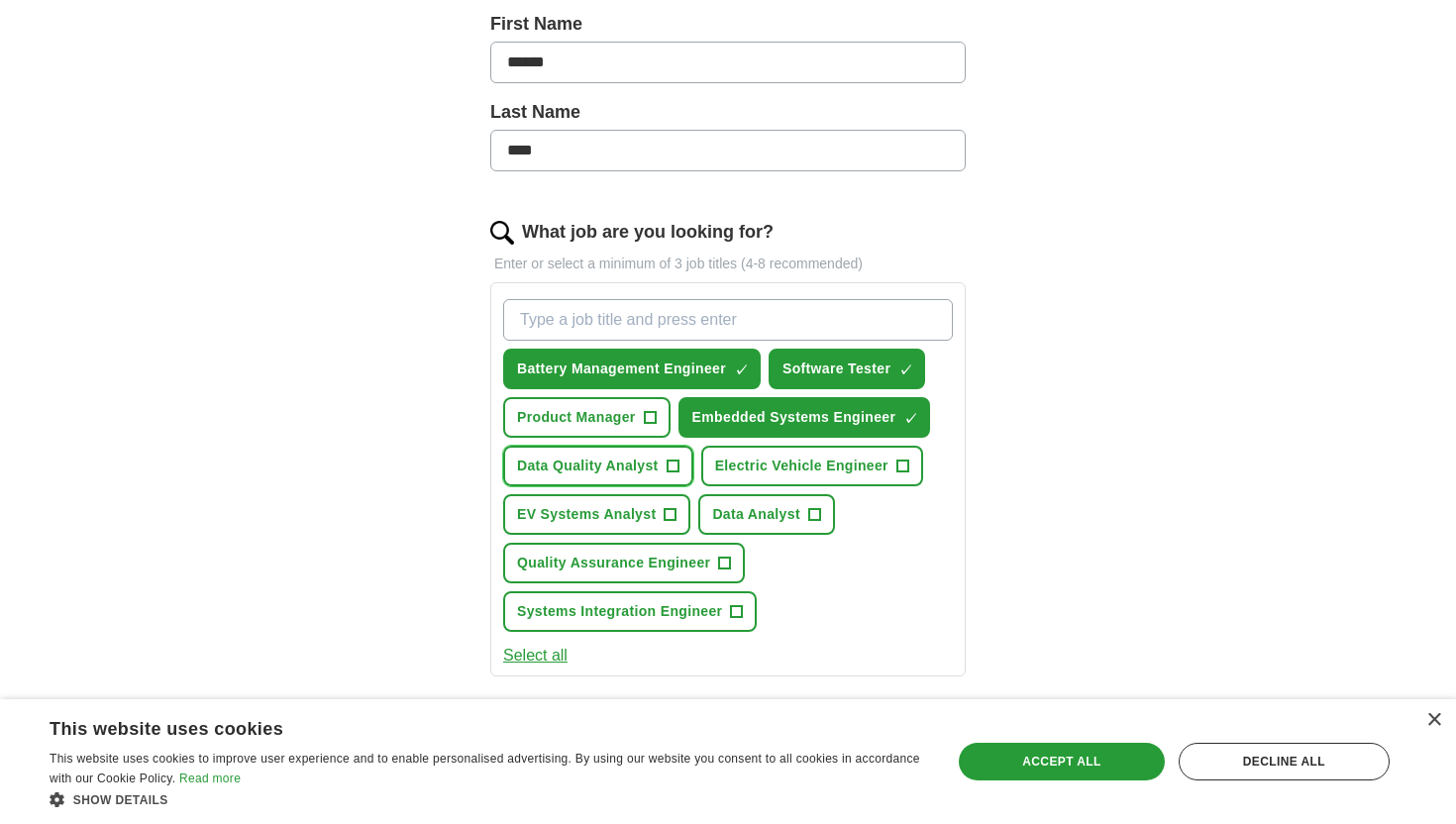 click on "Data Quality Analyst +" at bounding box center [598, 465] 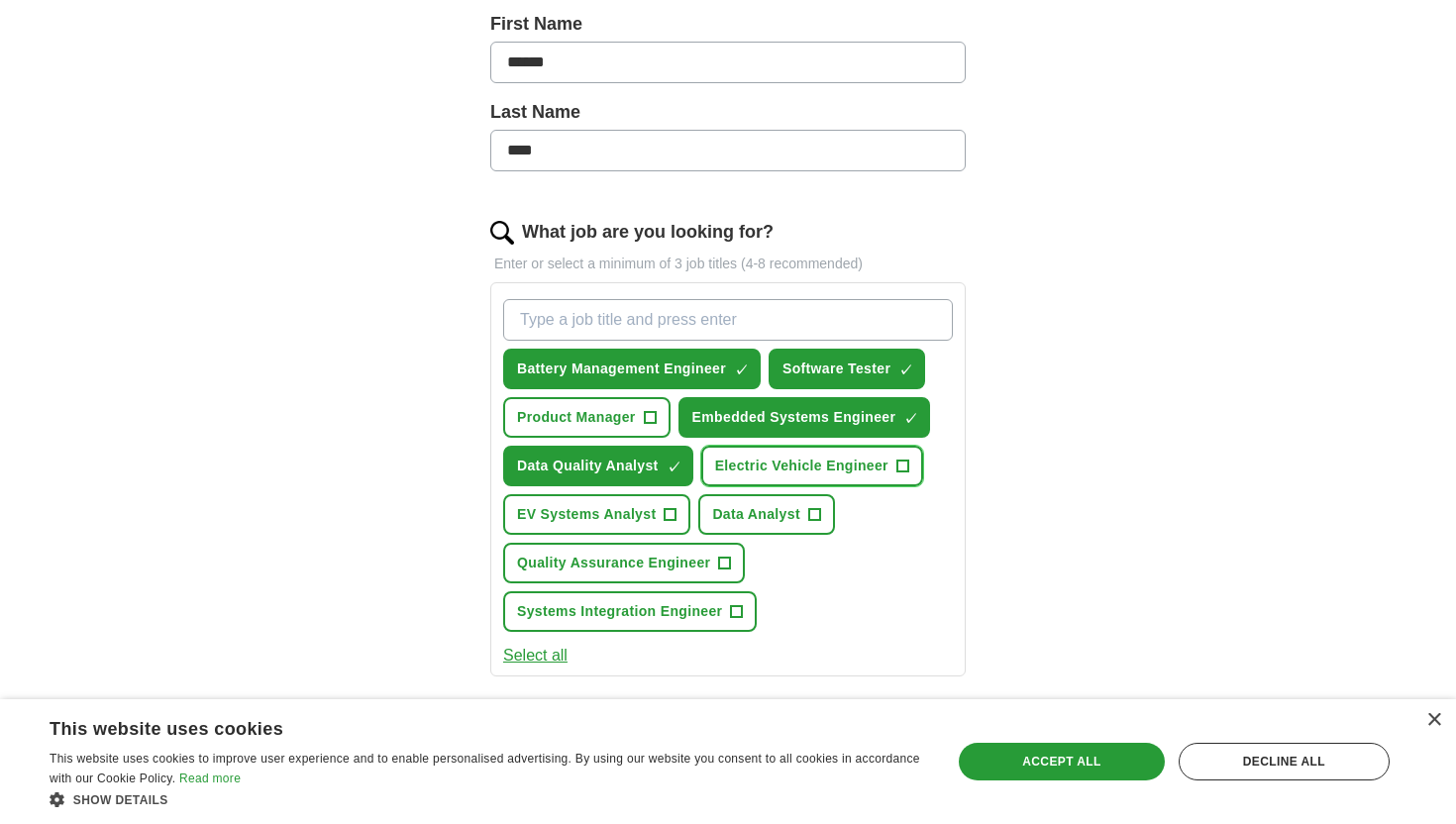 click on "Electric Vehicle Engineer" at bounding box center (801, 465) 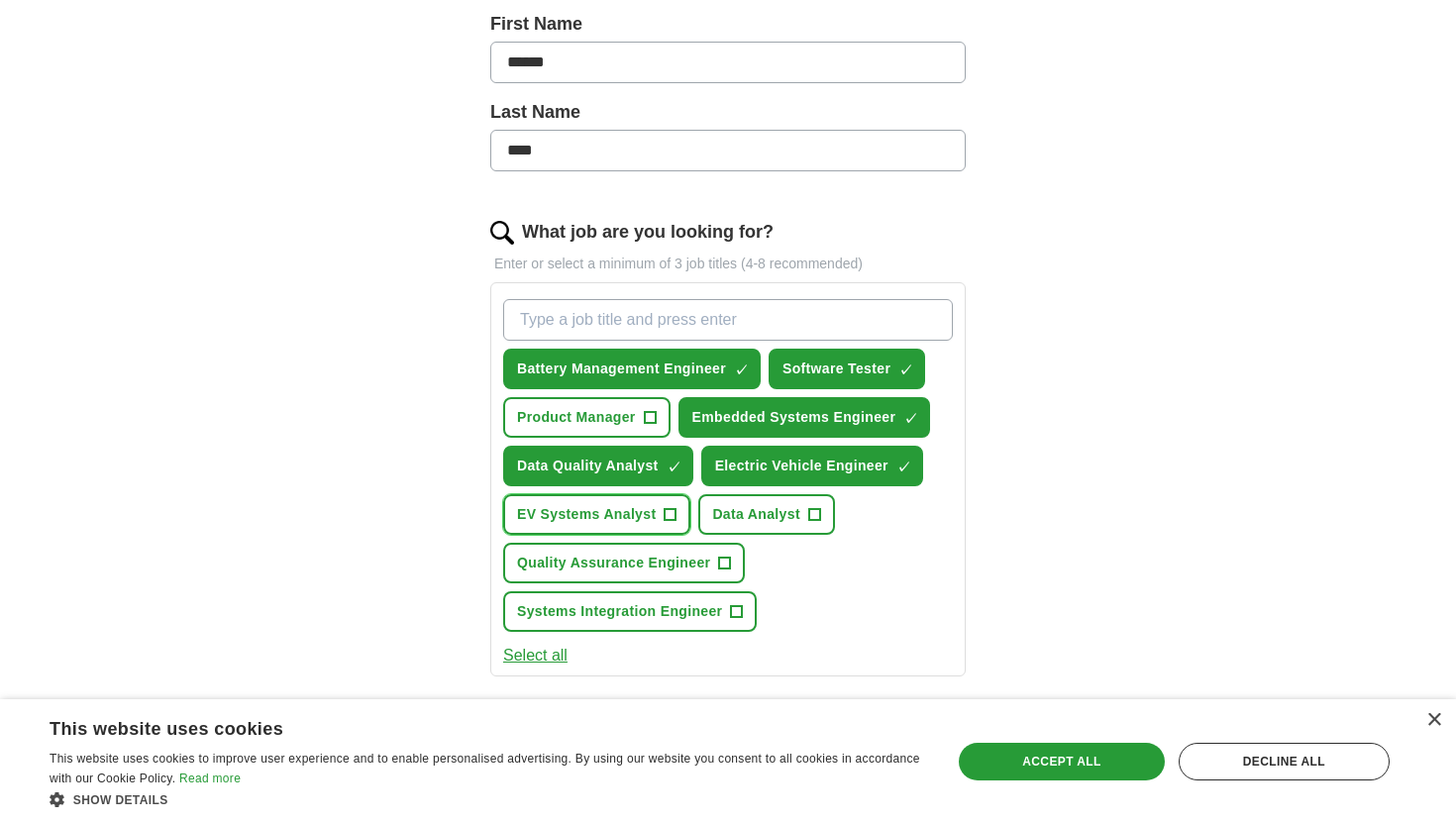 click on "EV Systems Analyst" at bounding box center [586, 514] 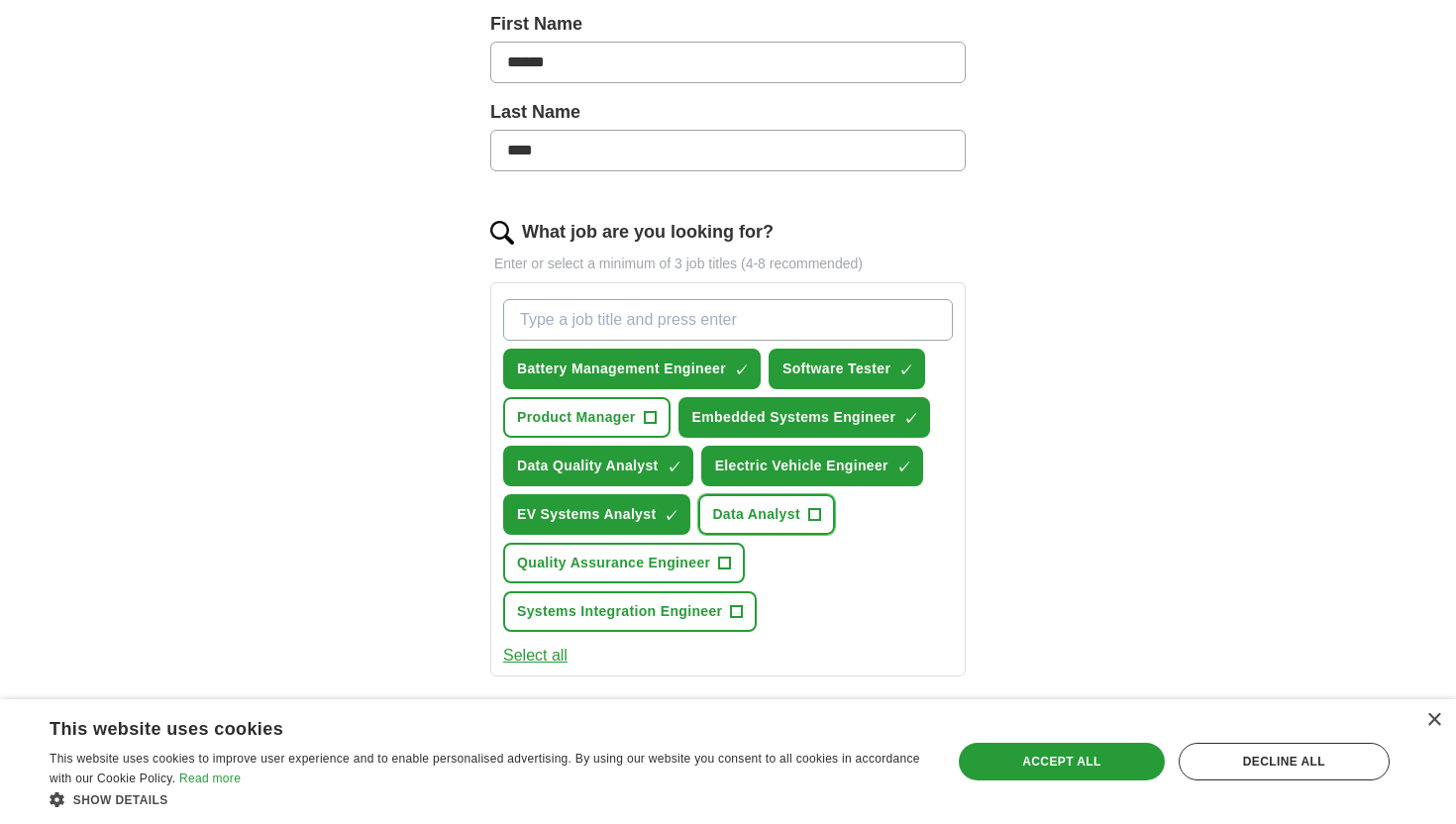 click on "Data Analyst" at bounding box center [756, 514] 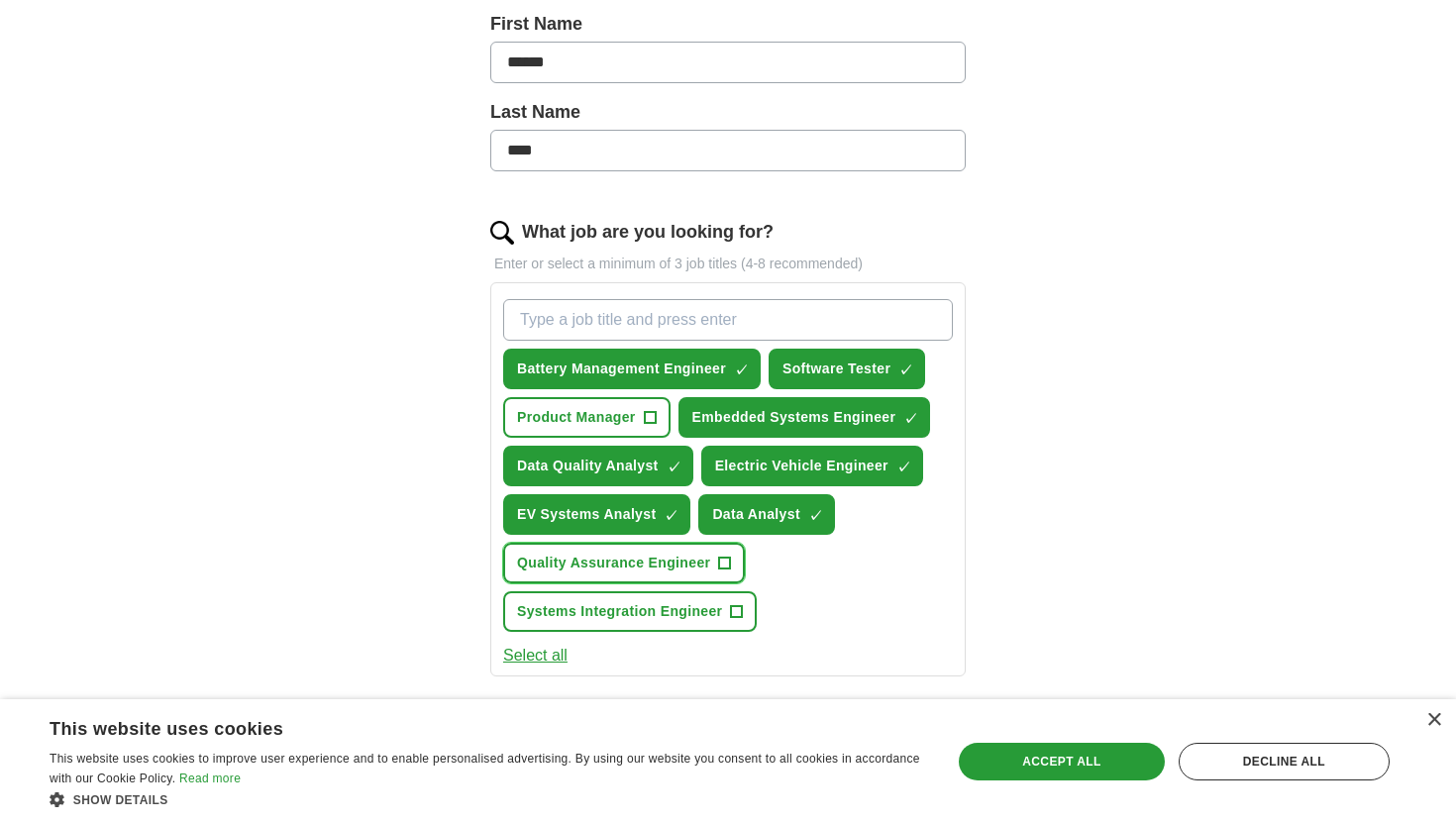 click on "Quality Assurance Engineer" at bounding box center (613, 563) 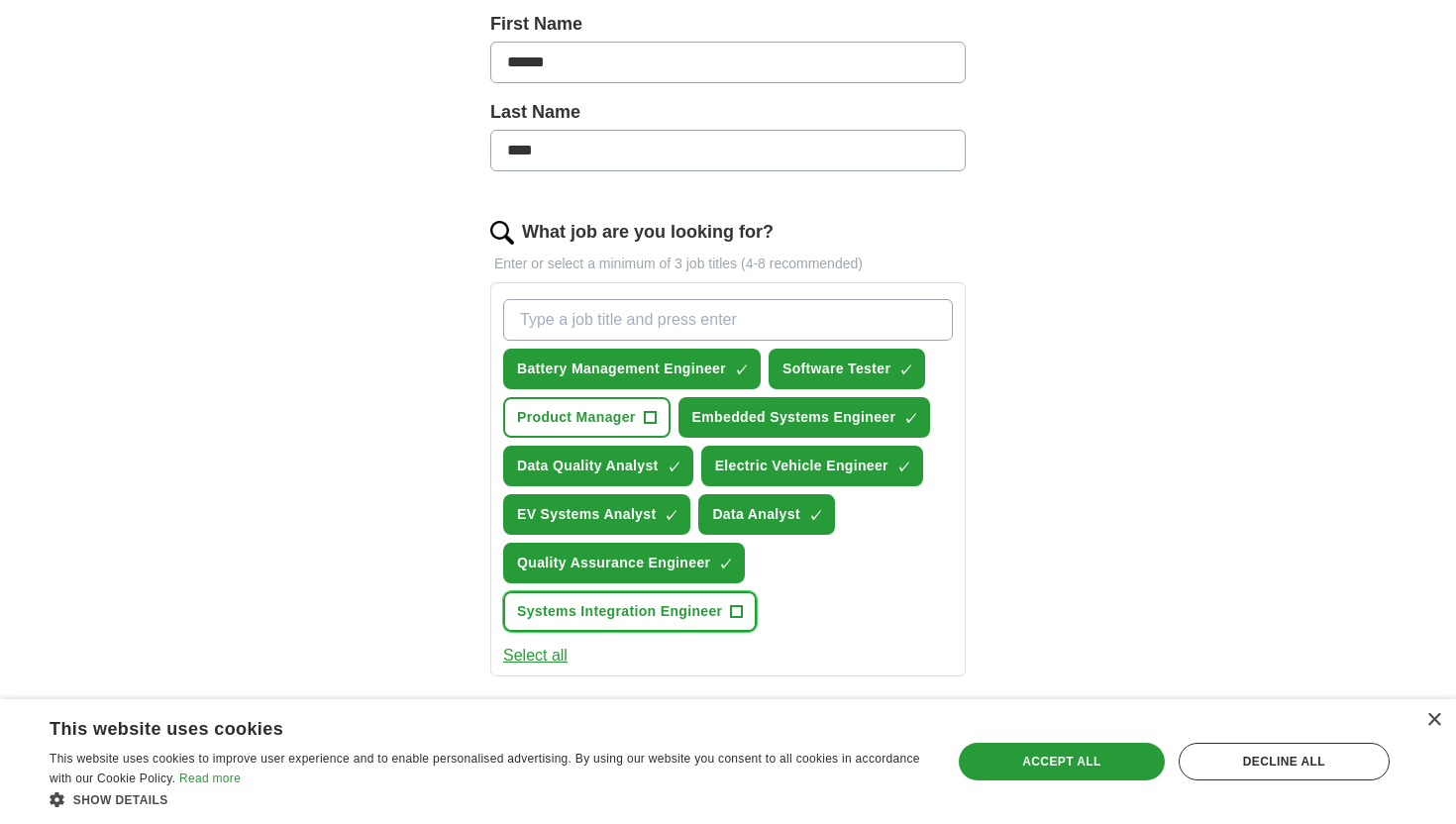 click on "Systems Integration Engineer" at bounding box center (619, 611) 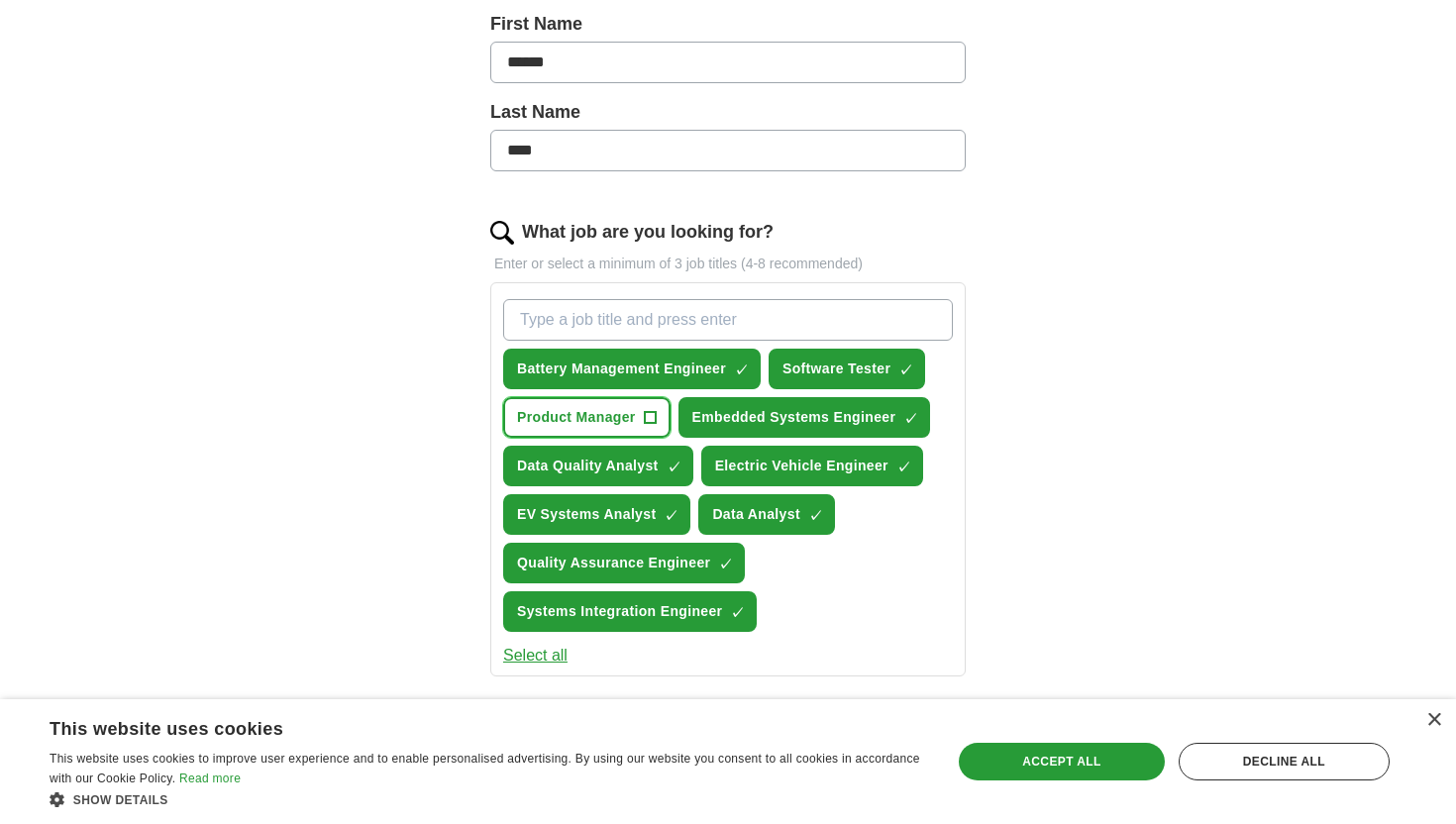 click on "Product Manager" at bounding box center (576, 417) 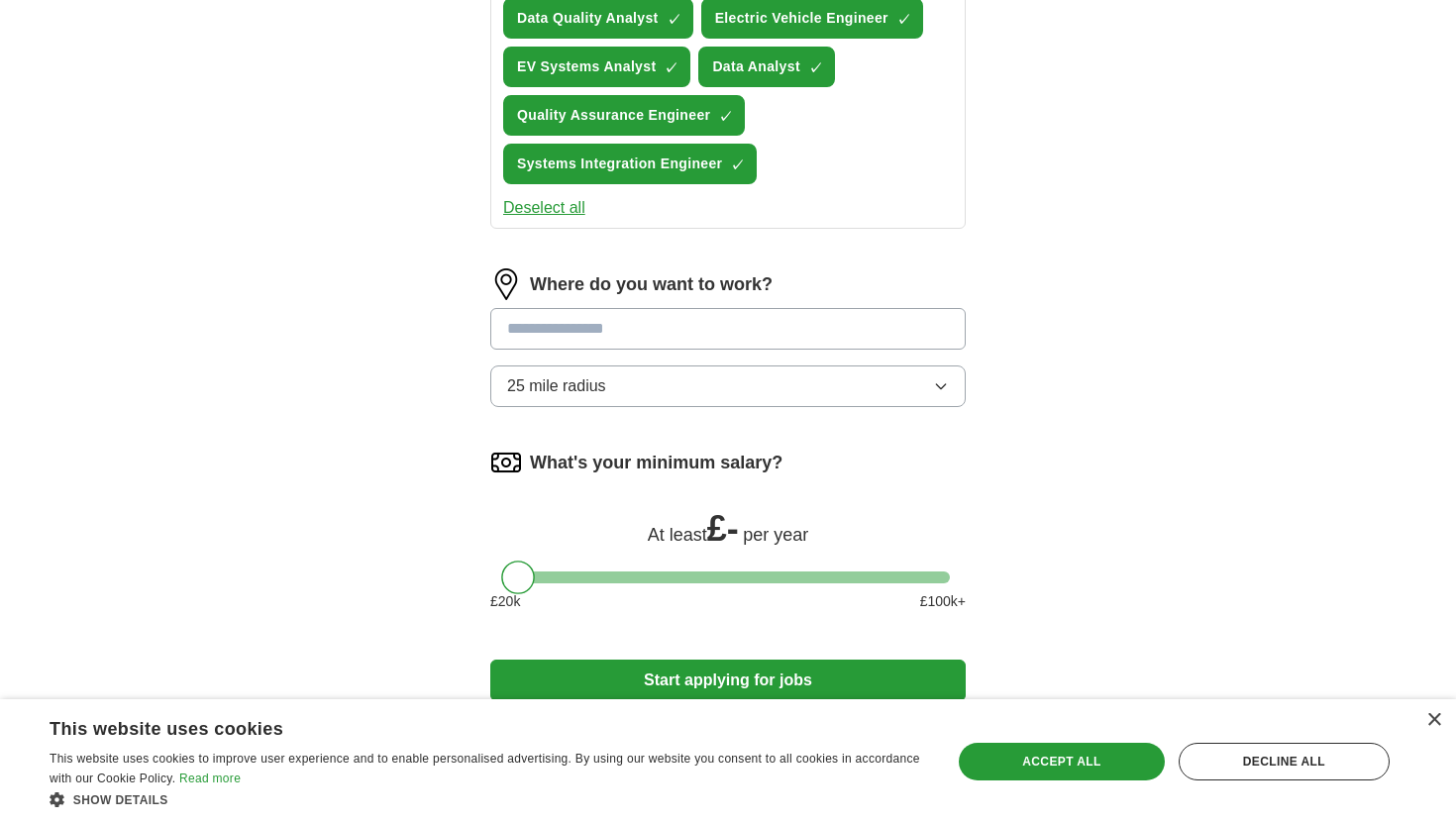 scroll, scrollTop: 912, scrollLeft: 0, axis: vertical 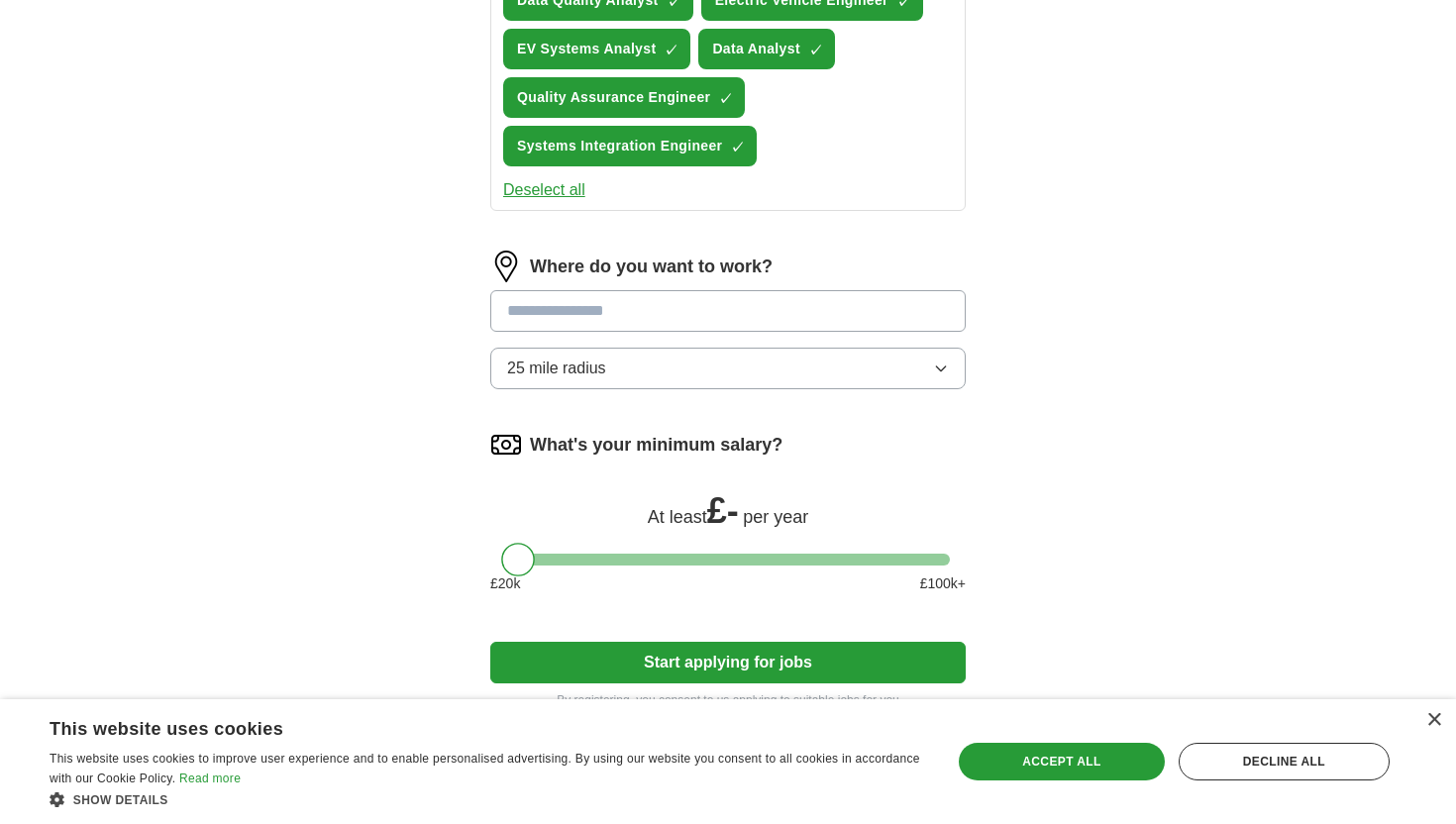 click at bounding box center (728, 311) 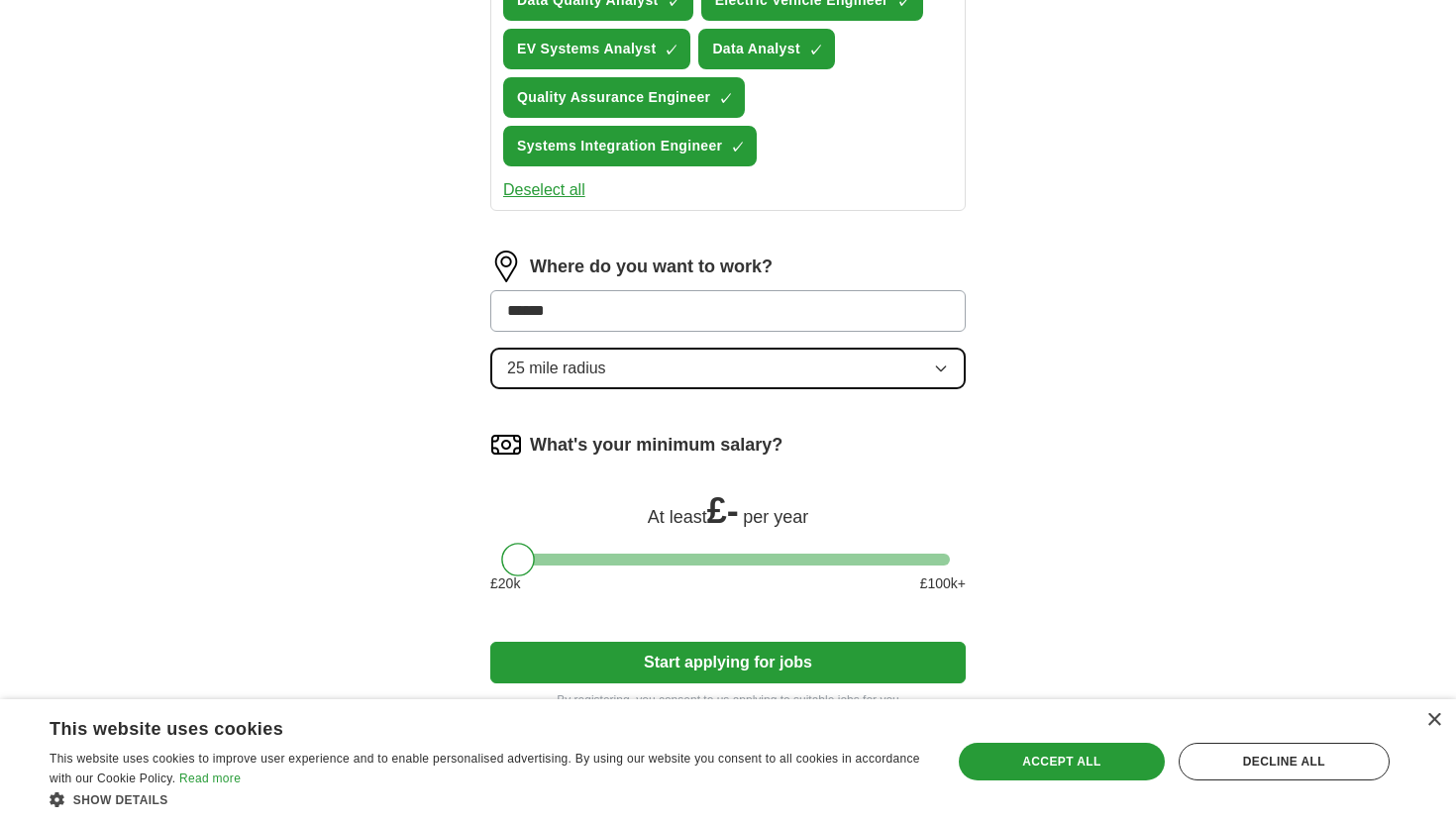 click on "25 mile radius" at bounding box center (728, 368) 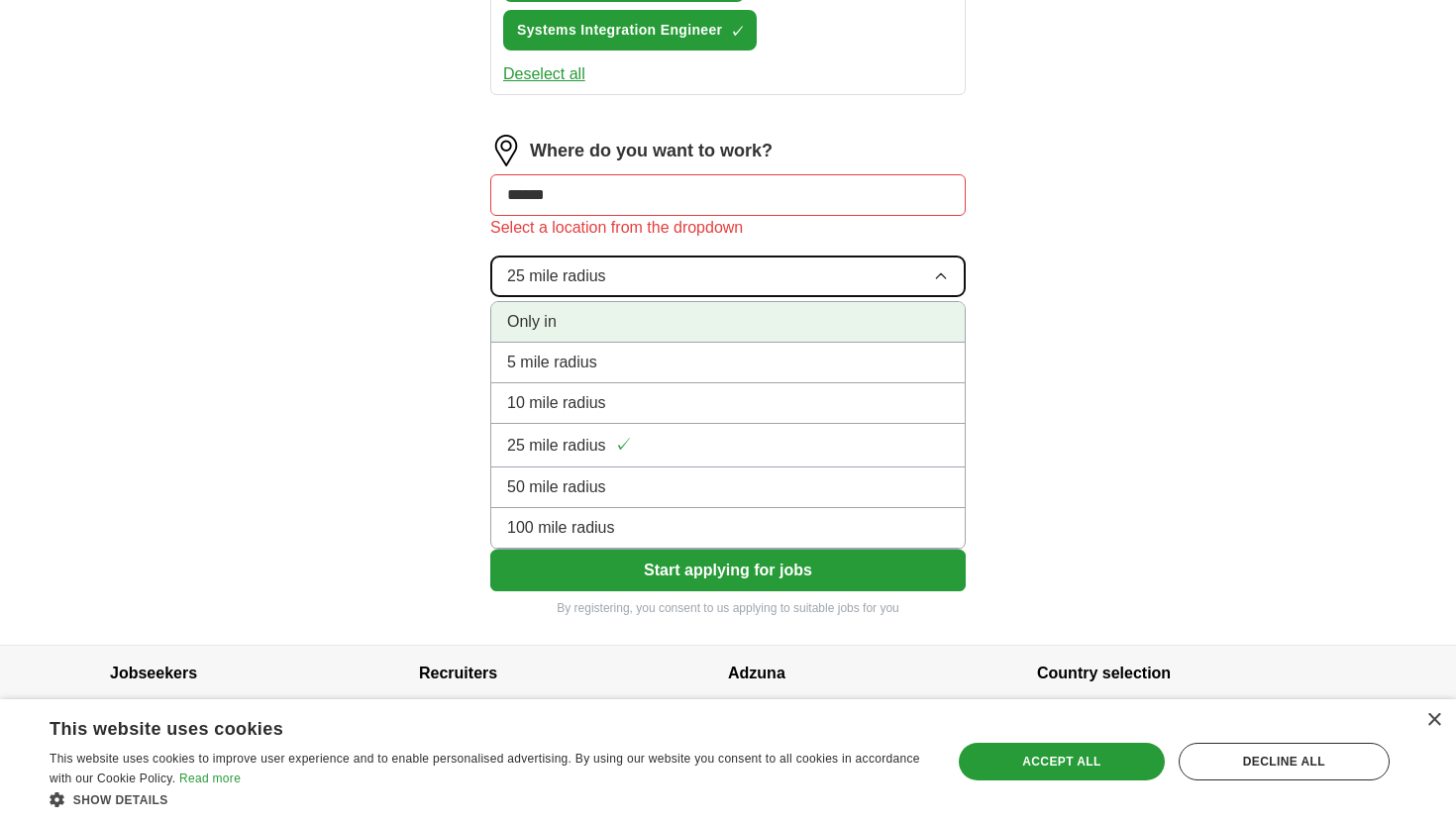 scroll, scrollTop: 1036, scrollLeft: 0, axis: vertical 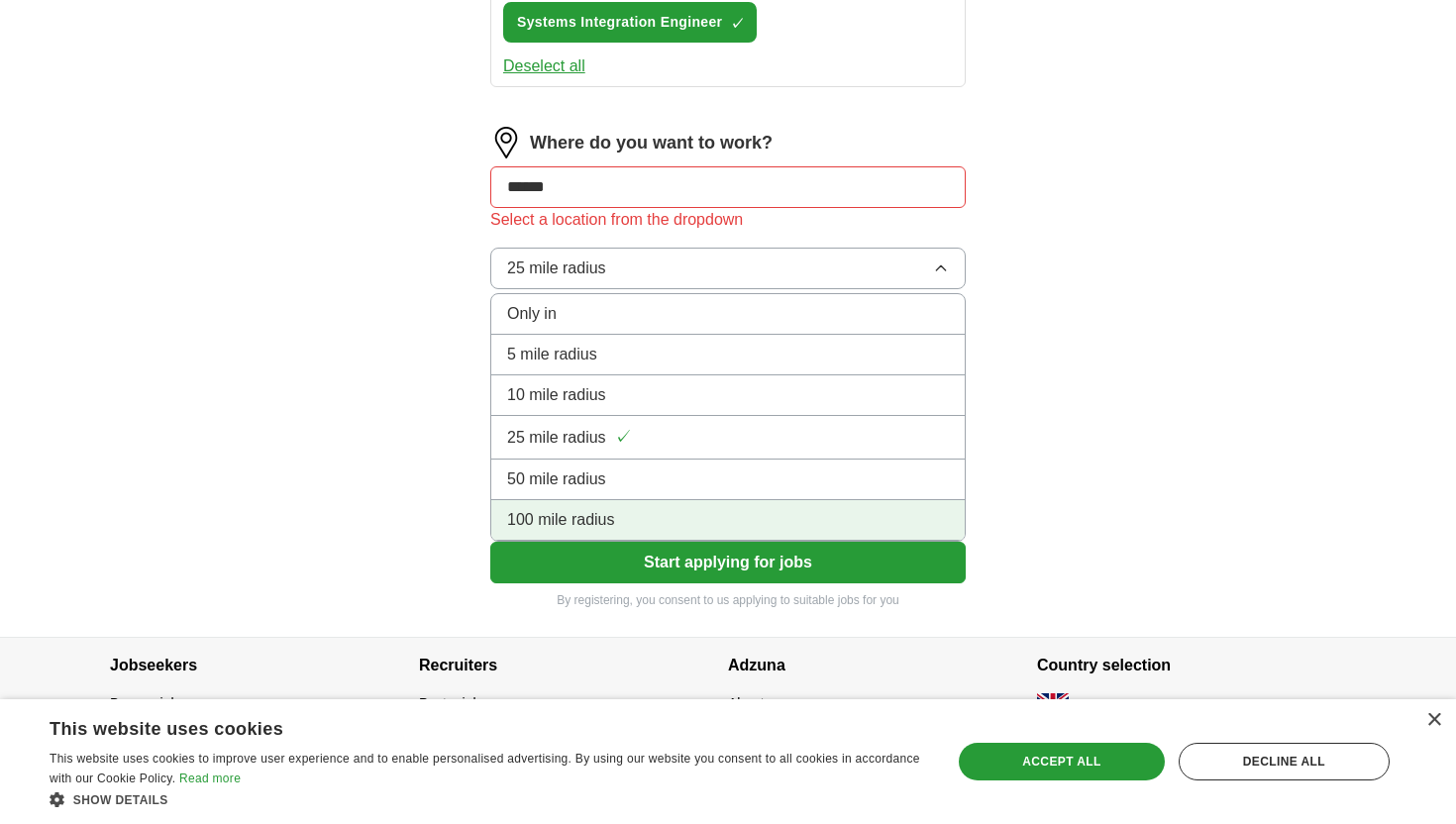 click on "100 mile radius" at bounding box center (728, 520) 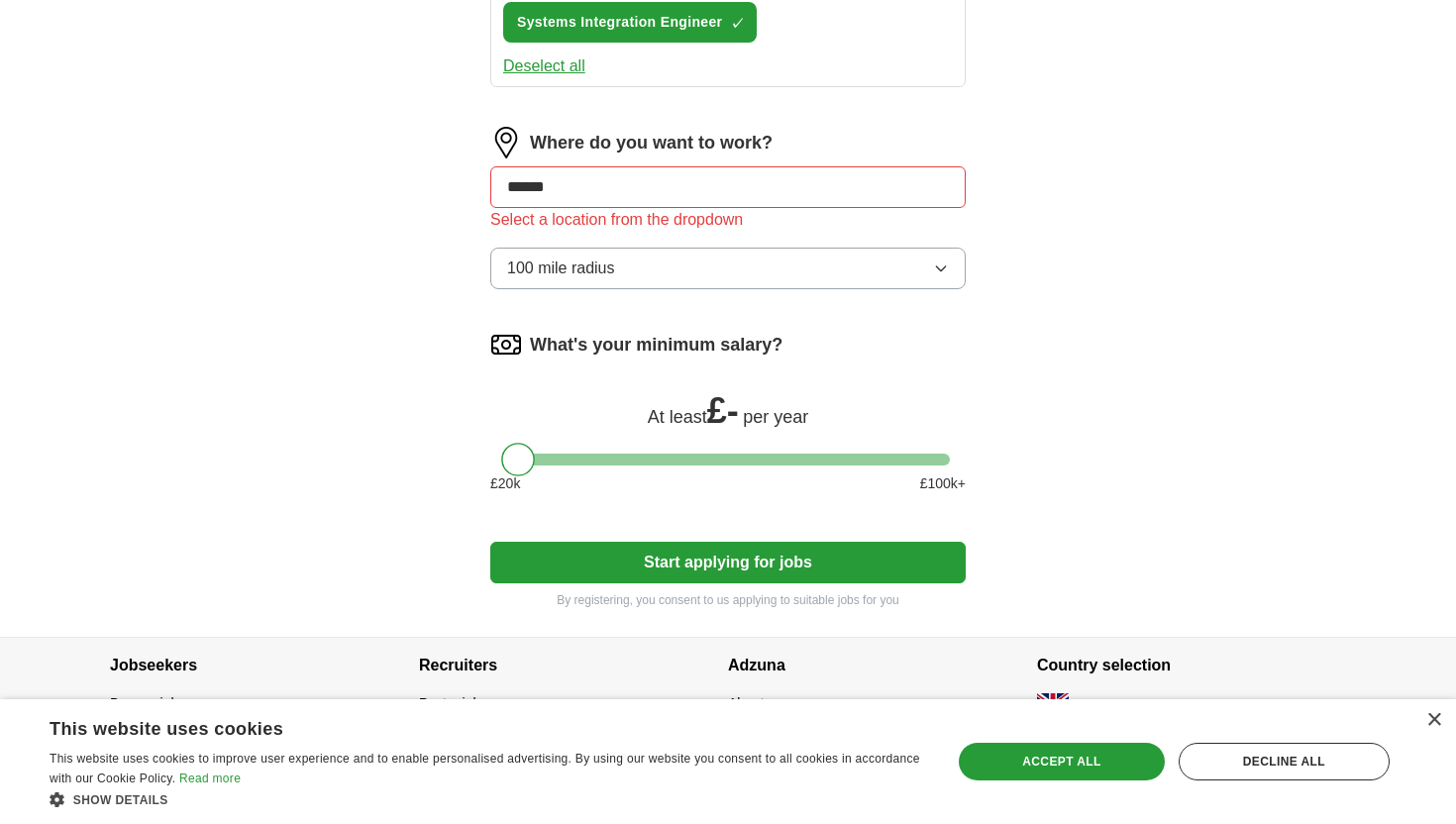 click on "******" at bounding box center [728, 187] 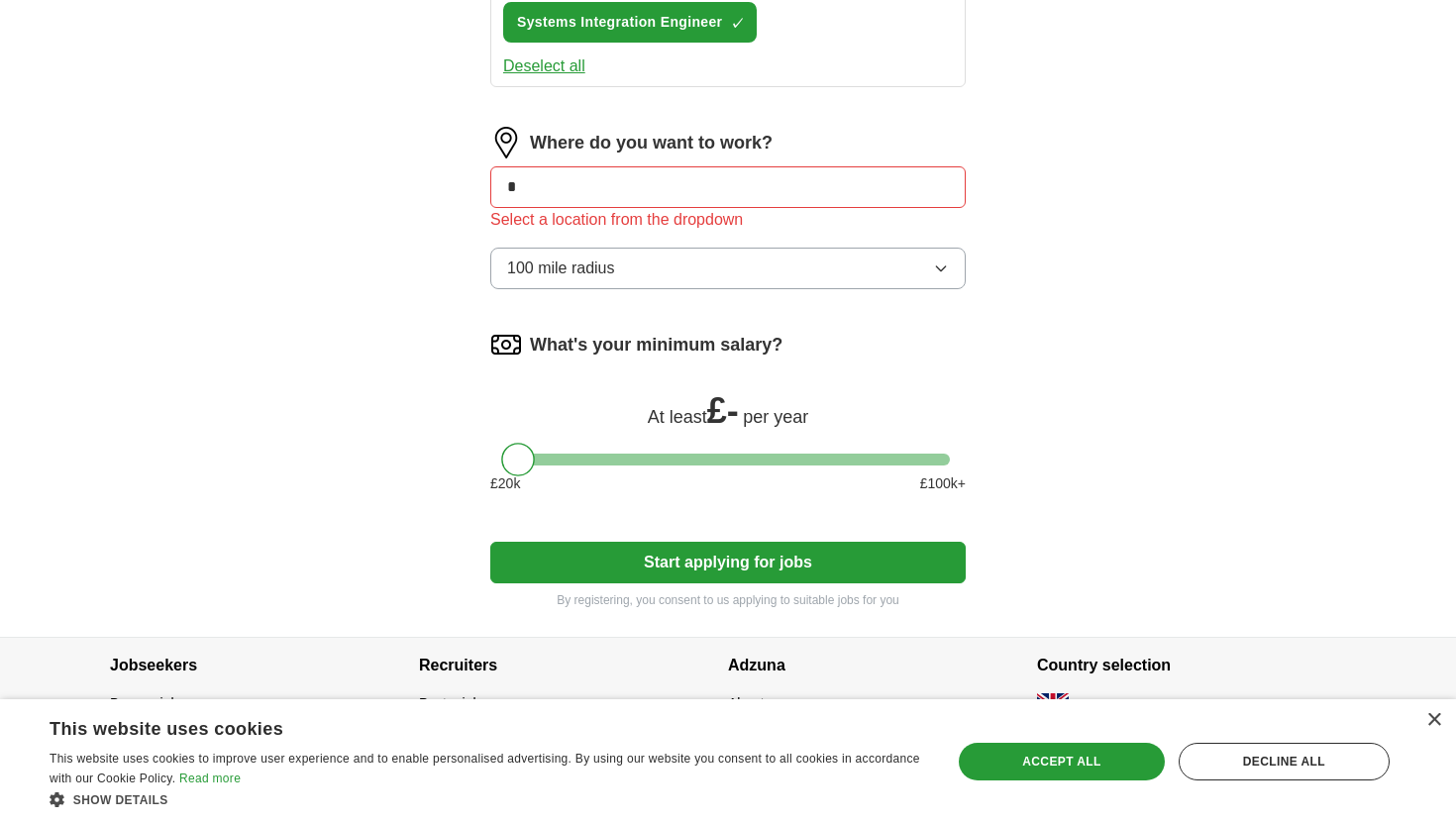 type on "*" 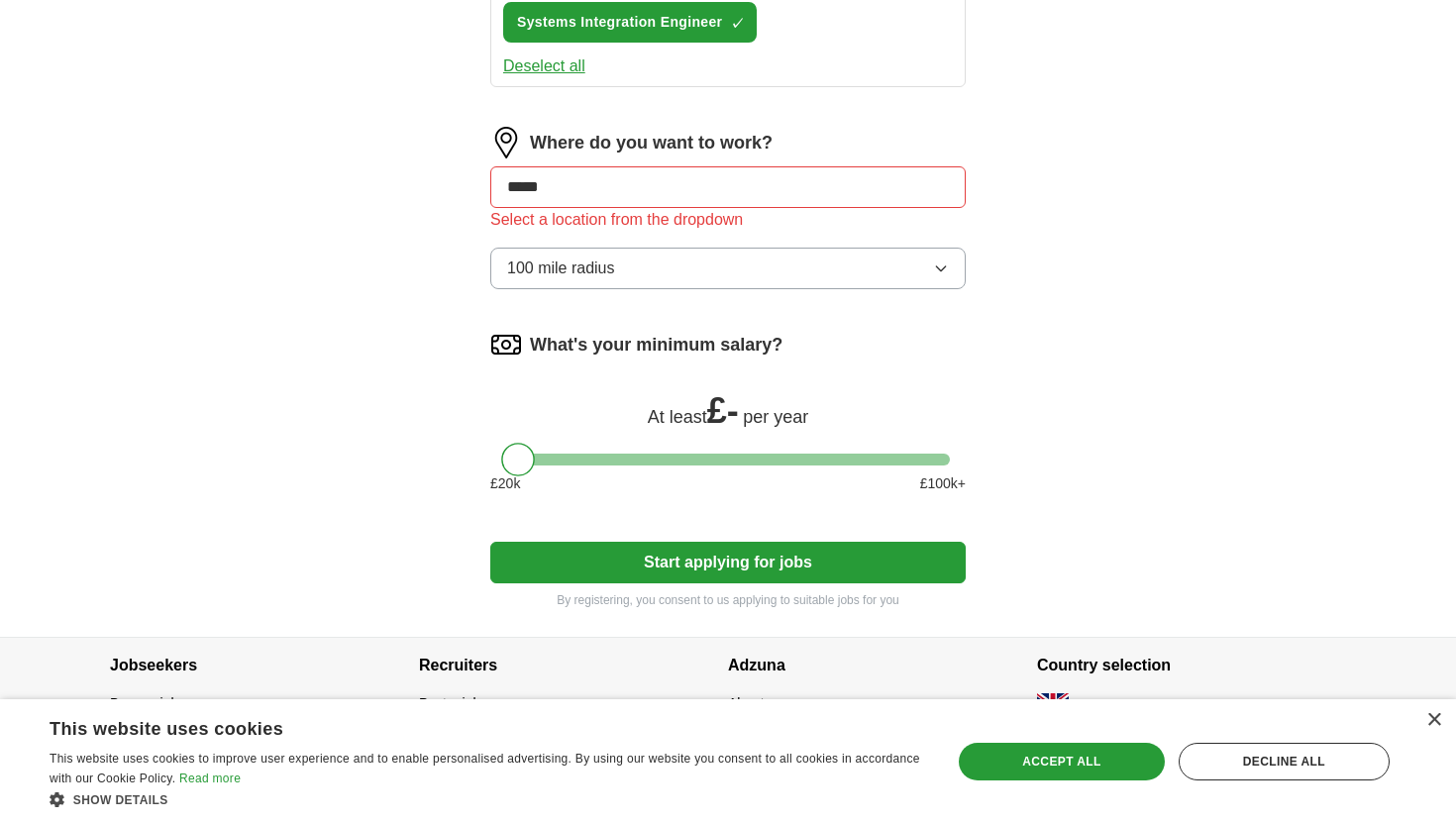 type on "******" 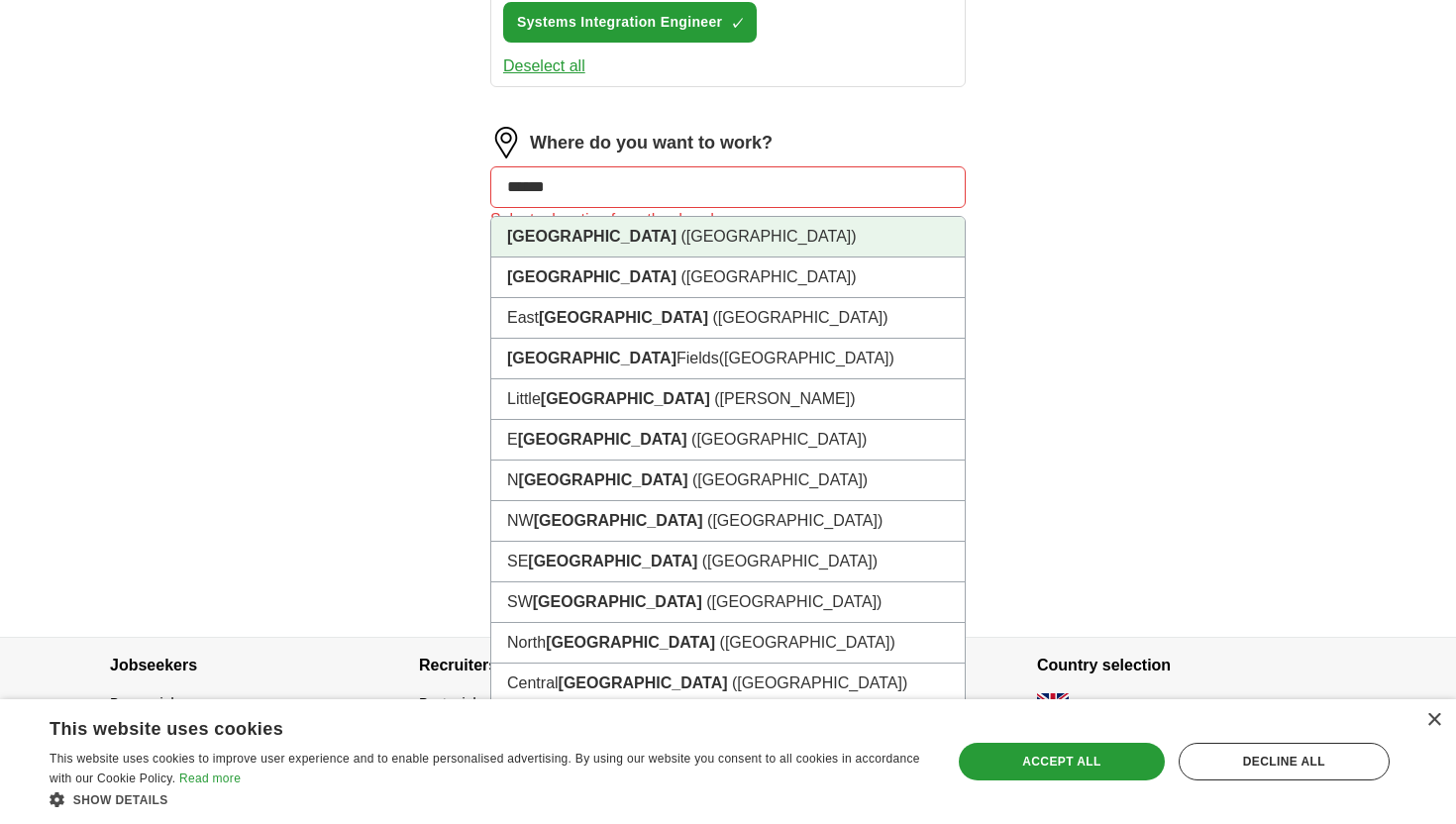 click on "[GEOGRAPHIC_DATA]   ([GEOGRAPHIC_DATA])" at bounding box center [728, 237] 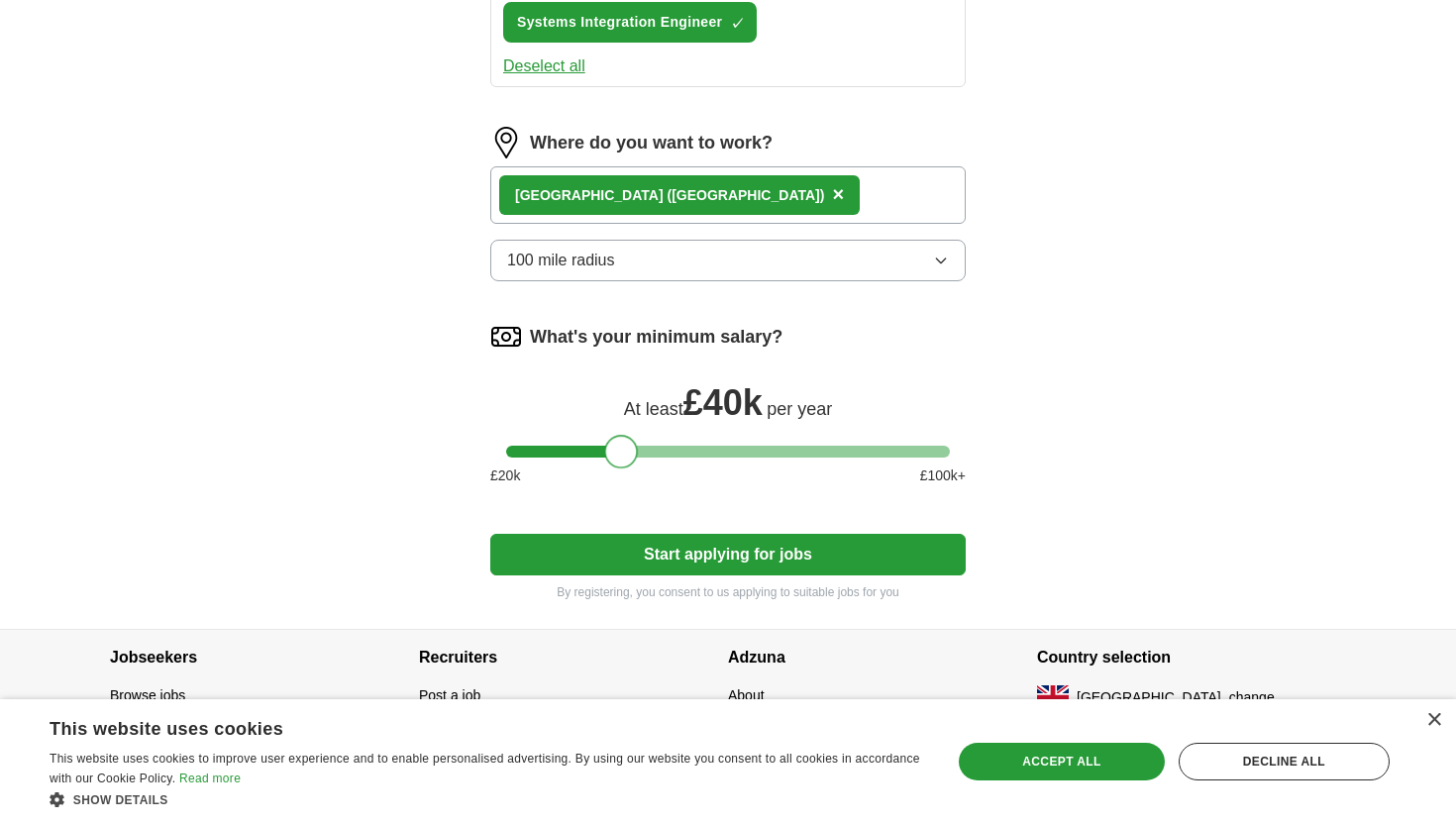drag, startPoint x: 525, startPoint y: 456, endPoint x: 626, endPoint y: 464, distance: 101.316336 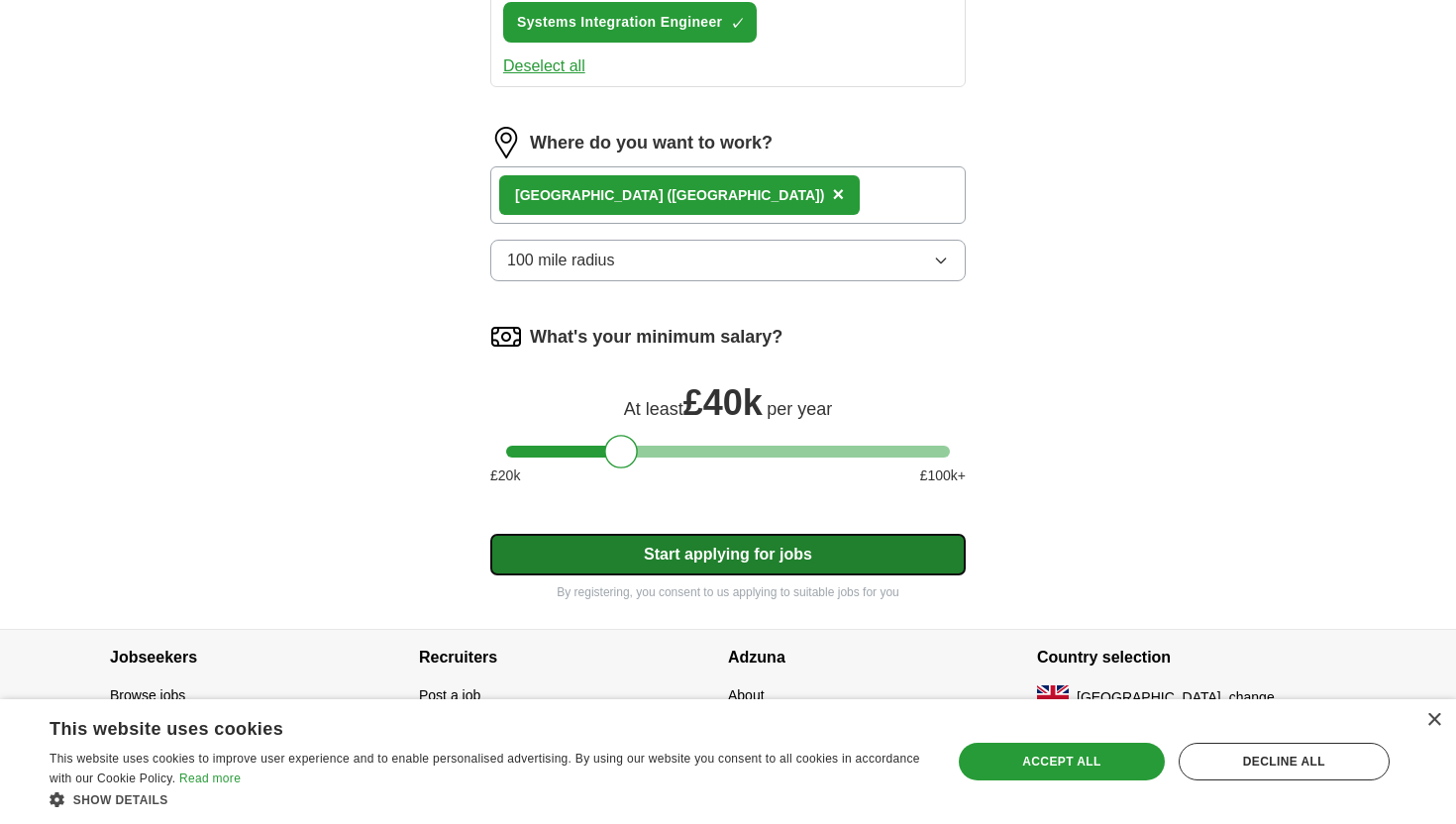 click on "Start applying for jobs" at bounding box center [728, 555] 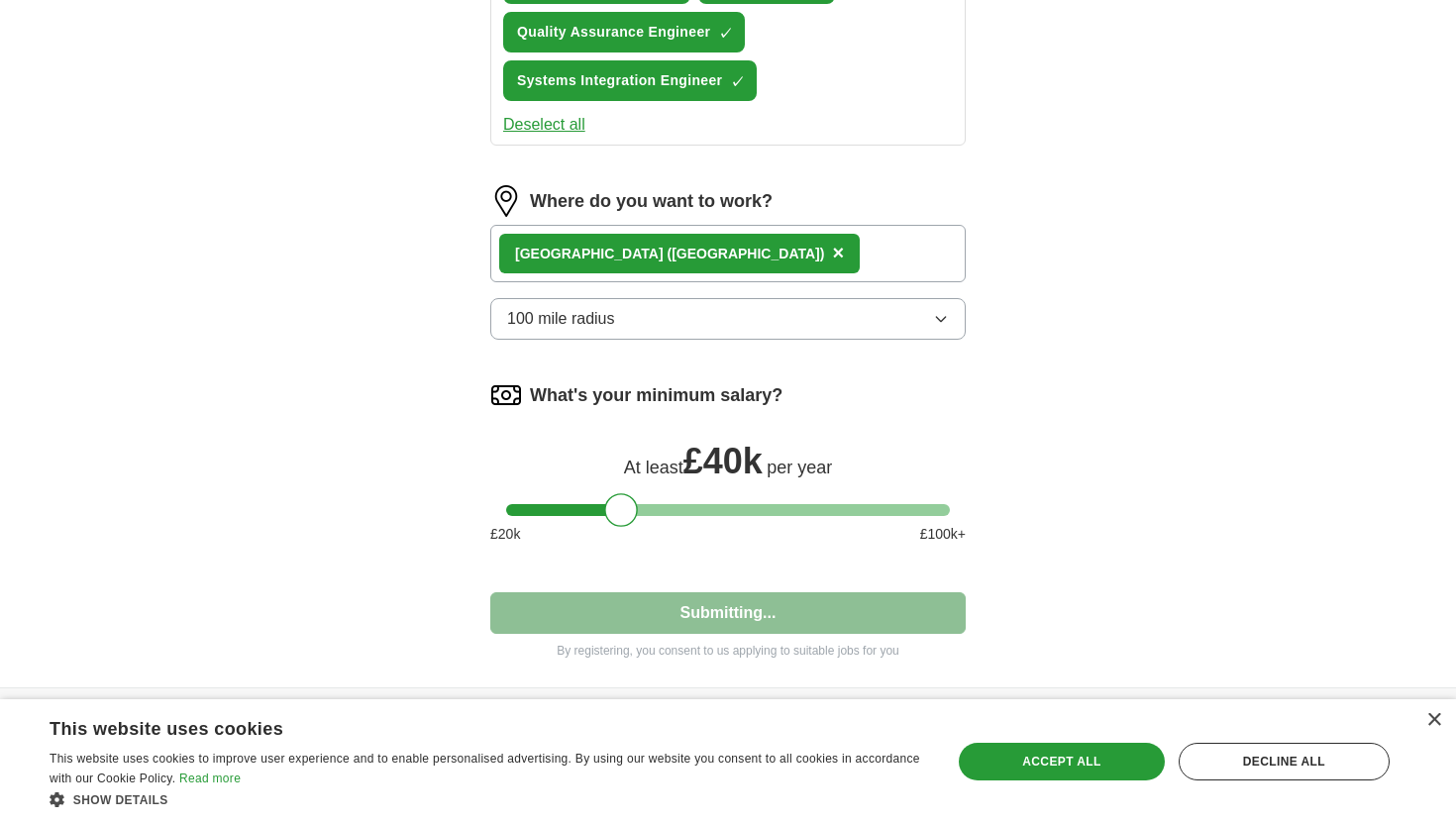 select on "**" 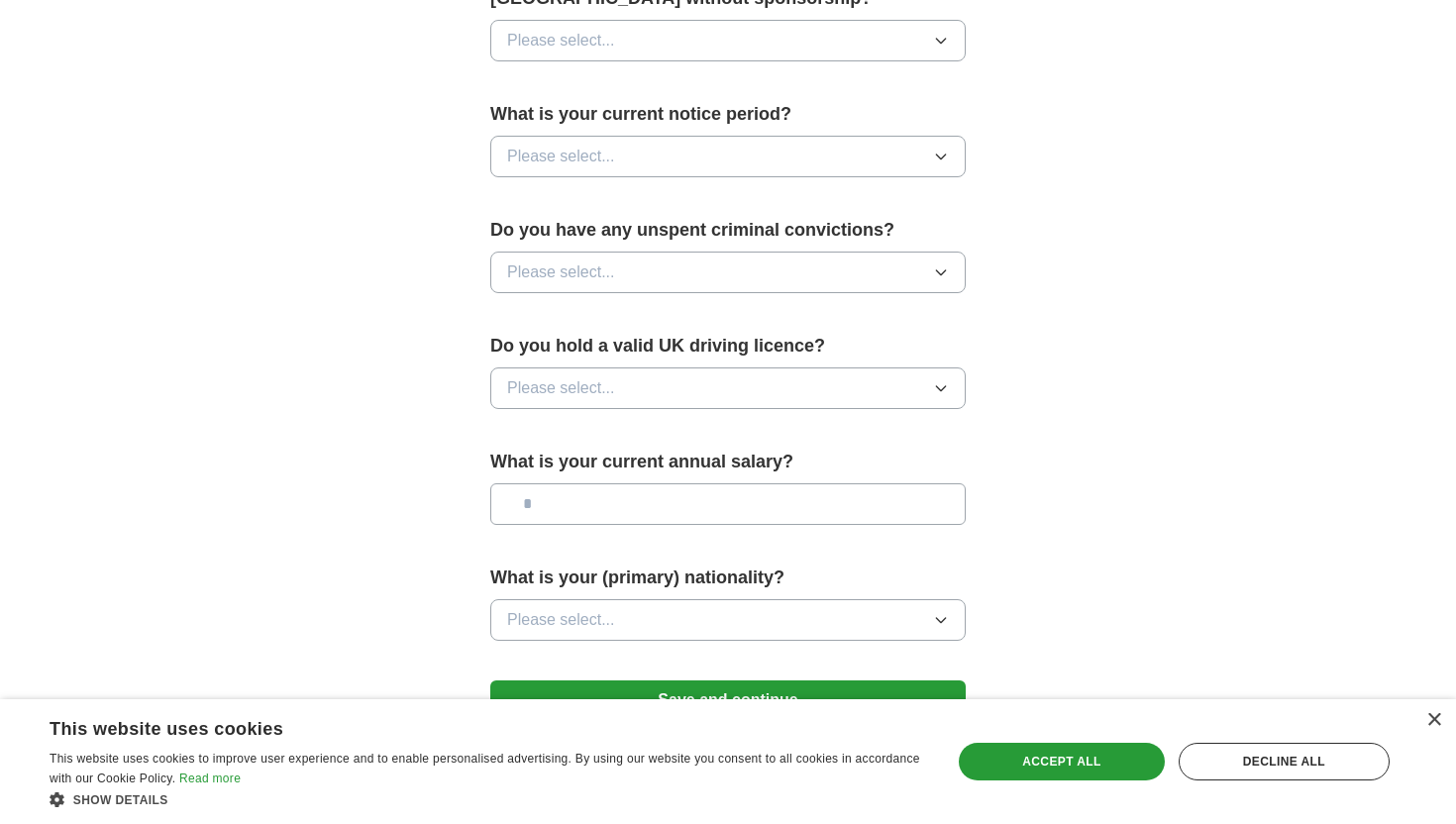 scroll, scrollTop: 1209, scrollLeft: 0, axis: vertical 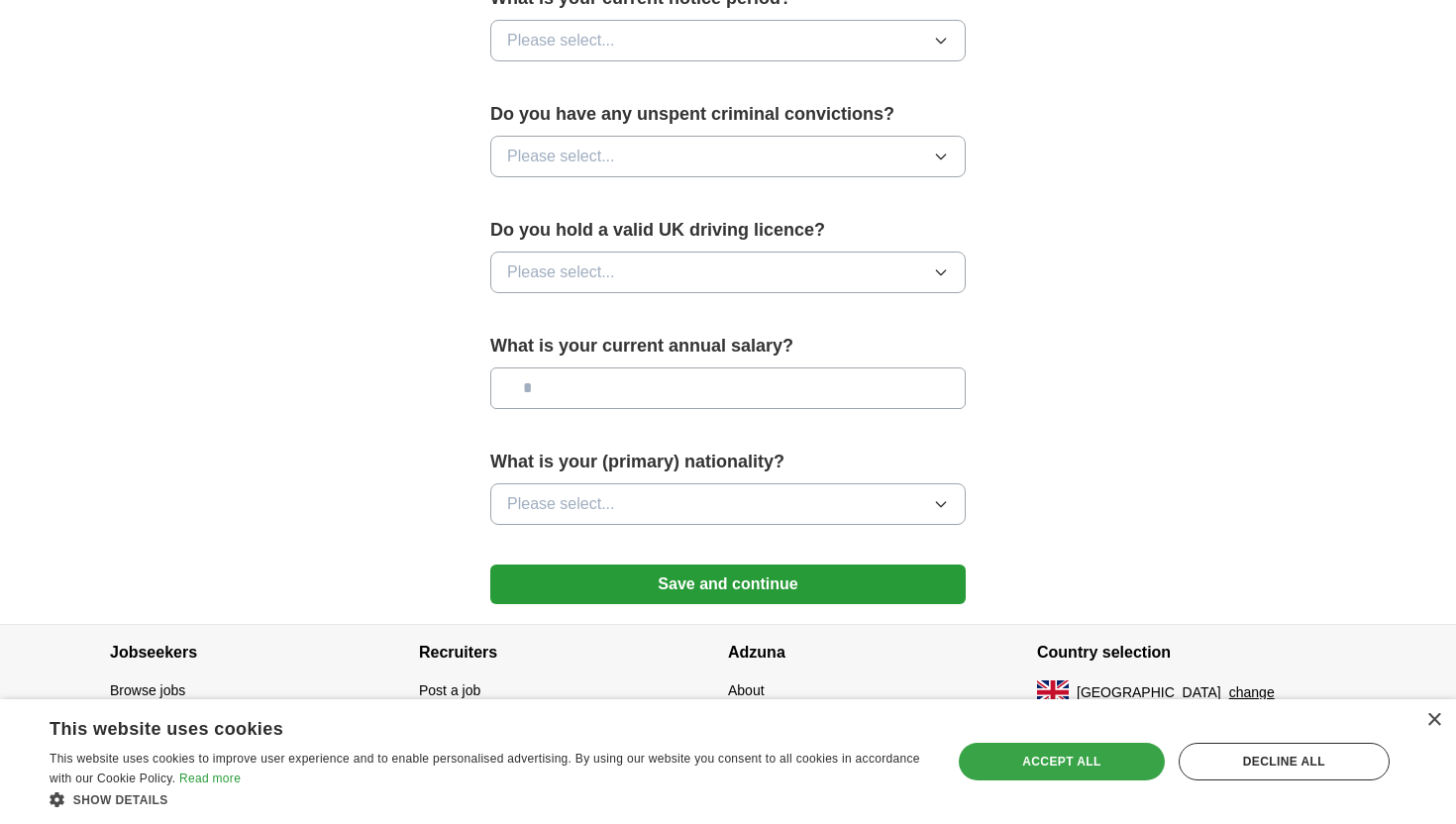 click on "Accept all" at bounding box center (1062, 762) 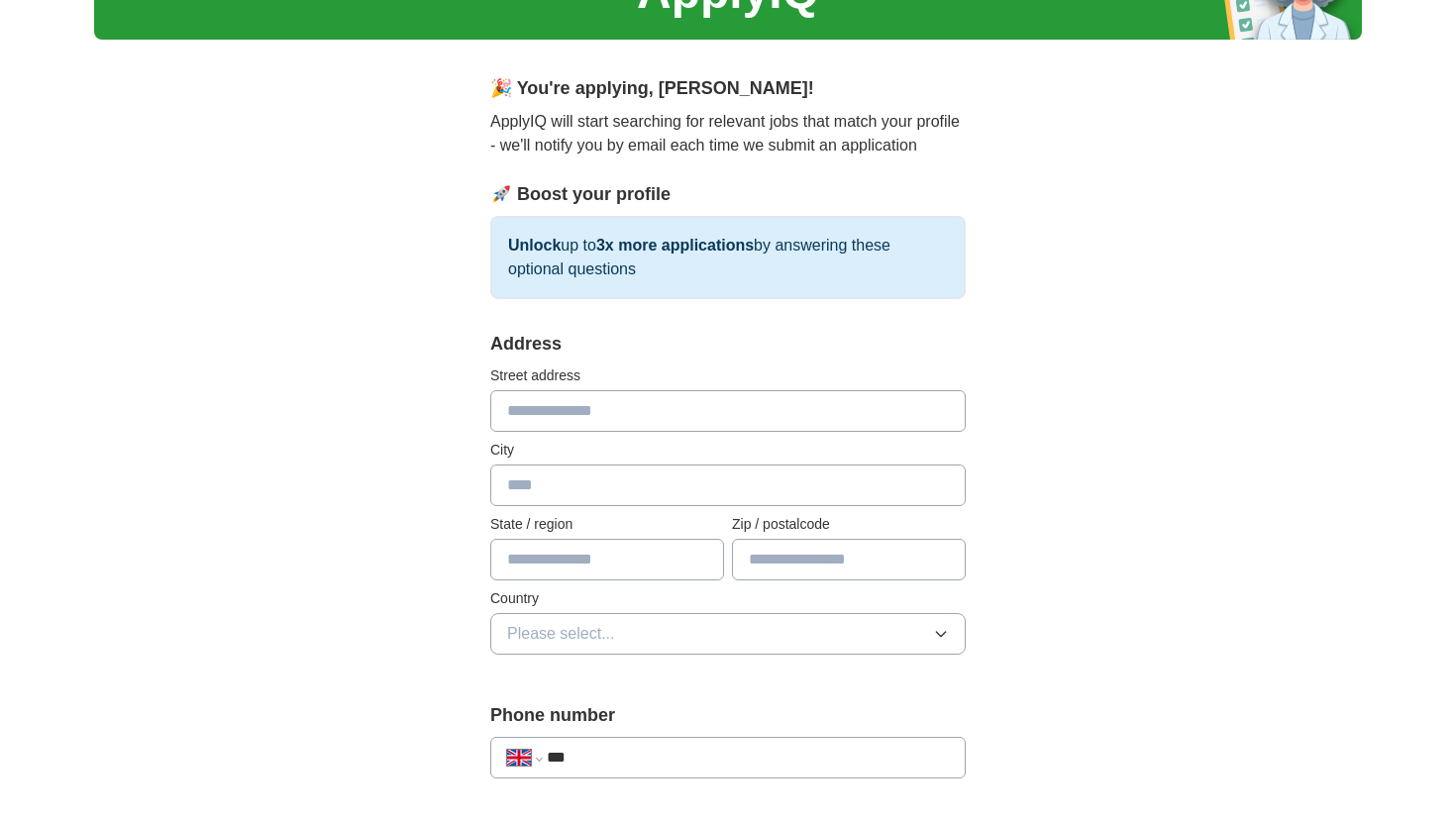 scroll, scrollTop: 104, scrollLeft: 0, axis: vertical 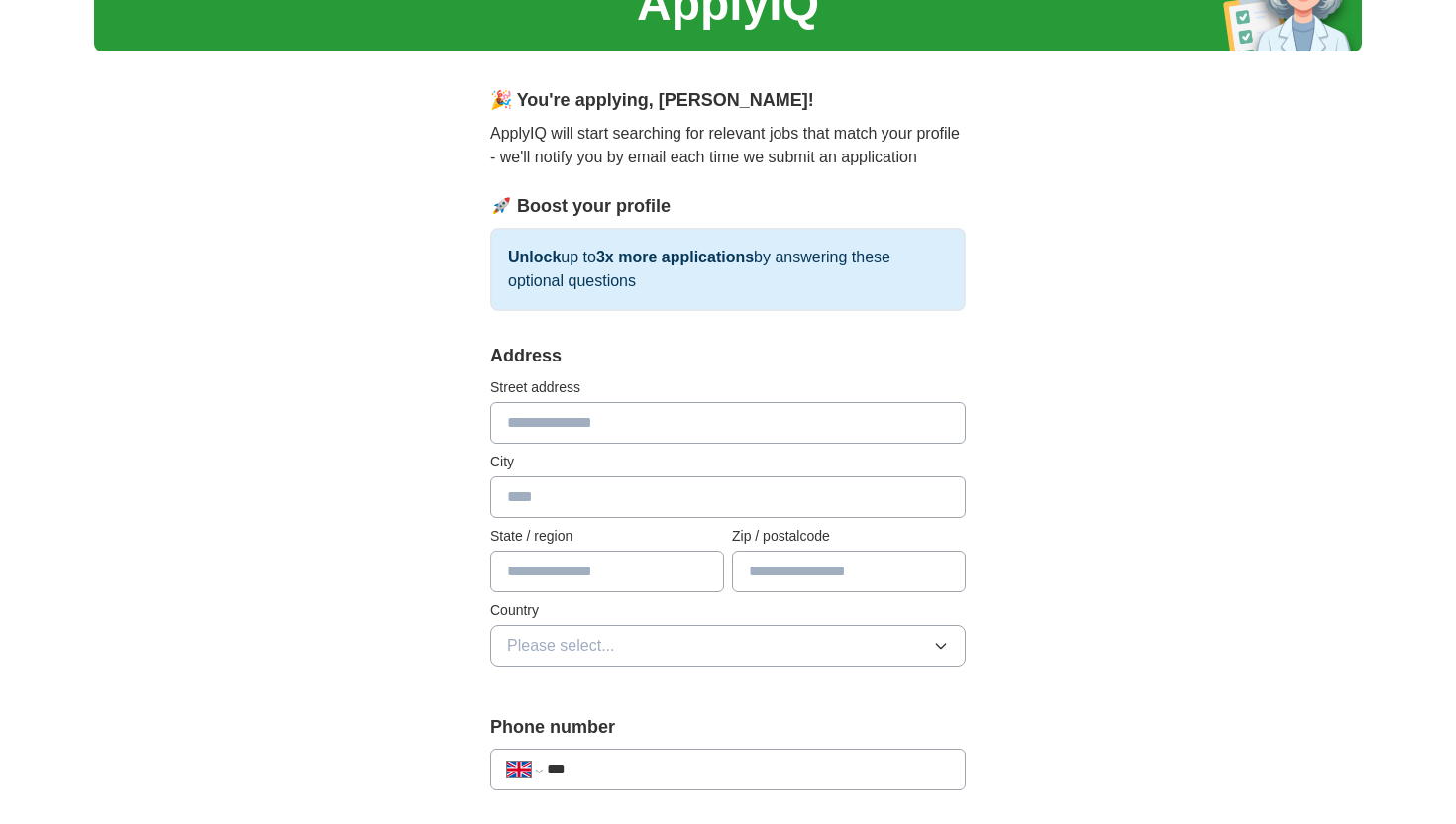 click at bounding box center [728, 423] 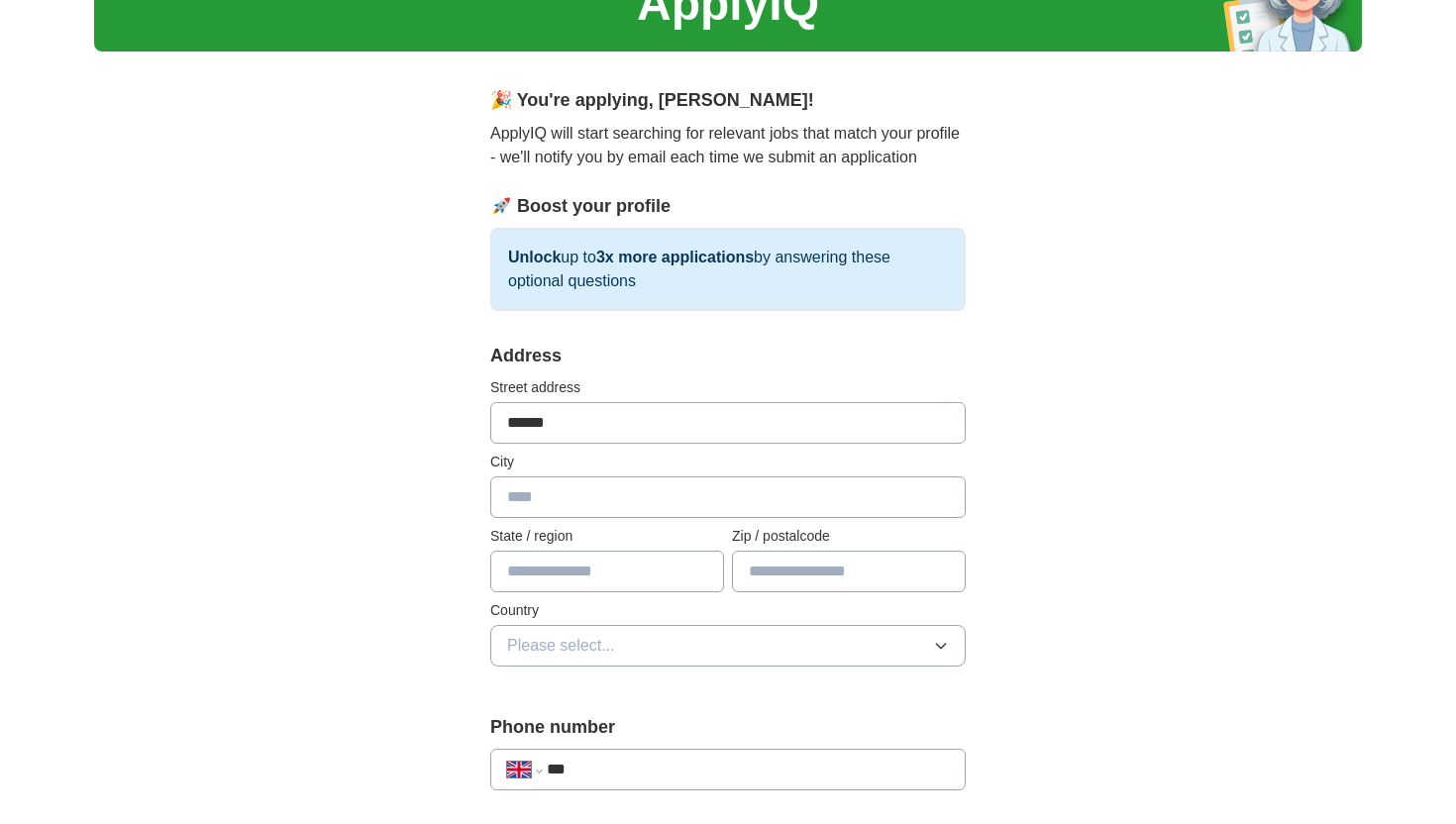 type on "**********" 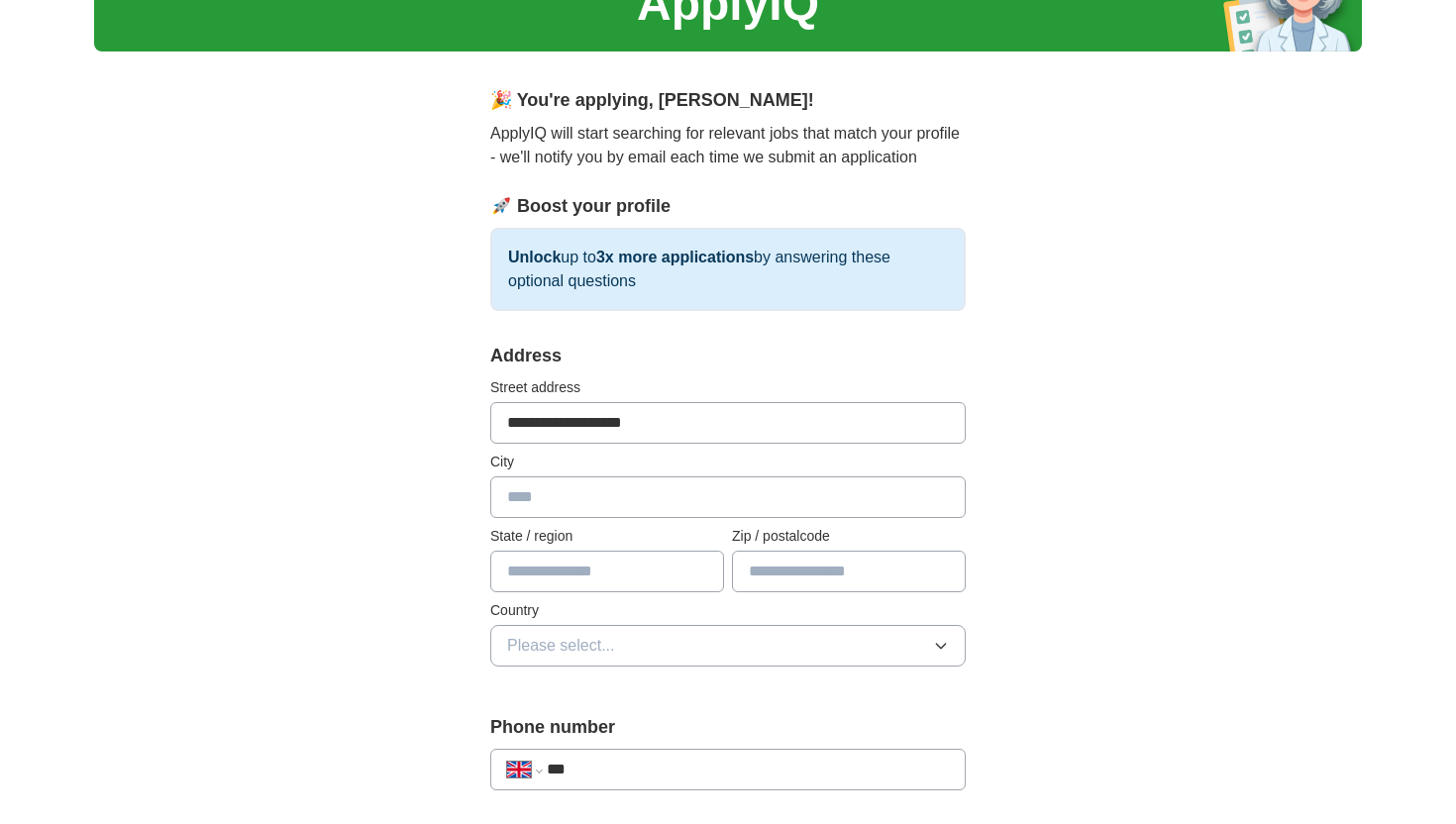 type on "********" 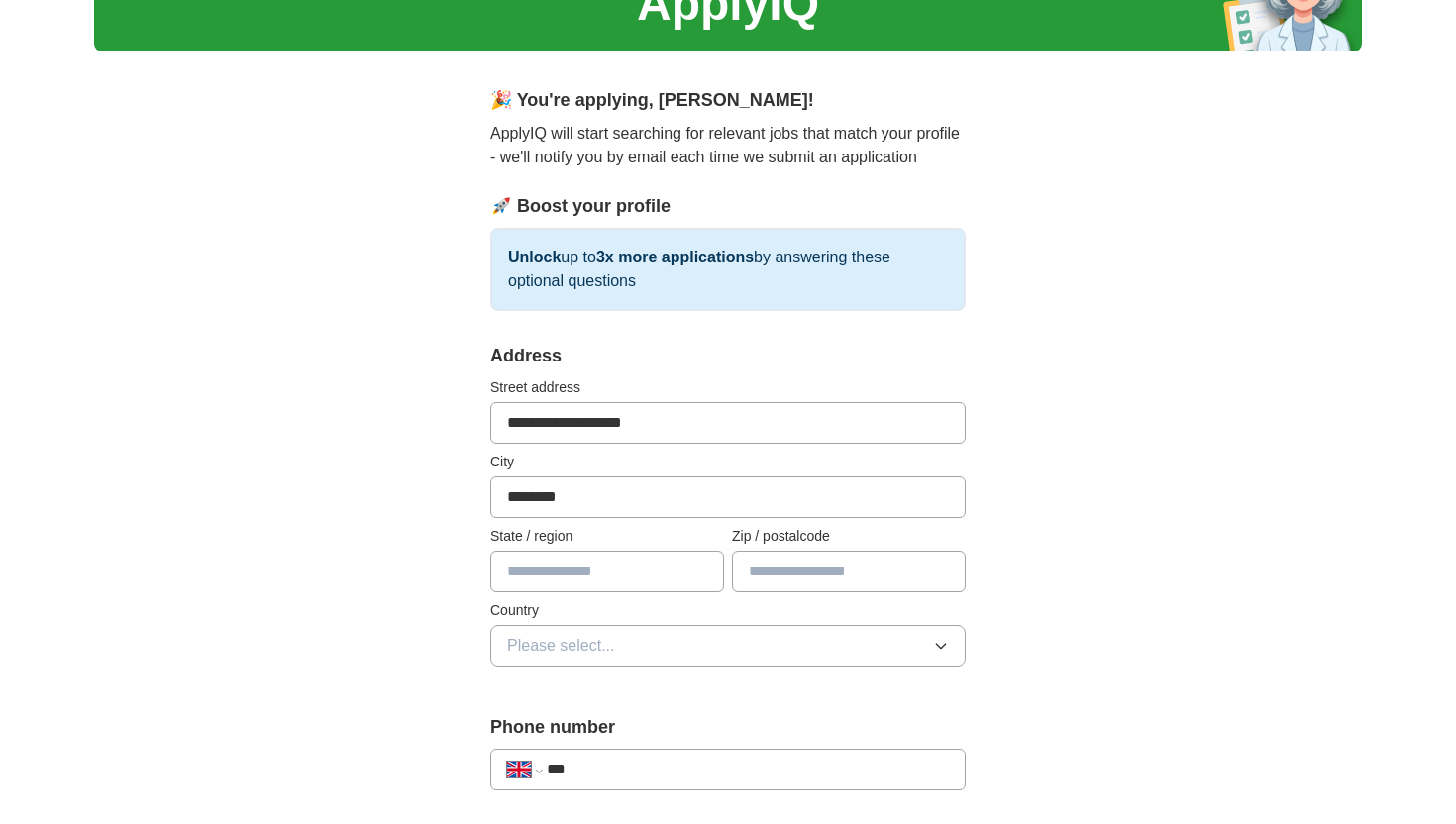 type on "**********" 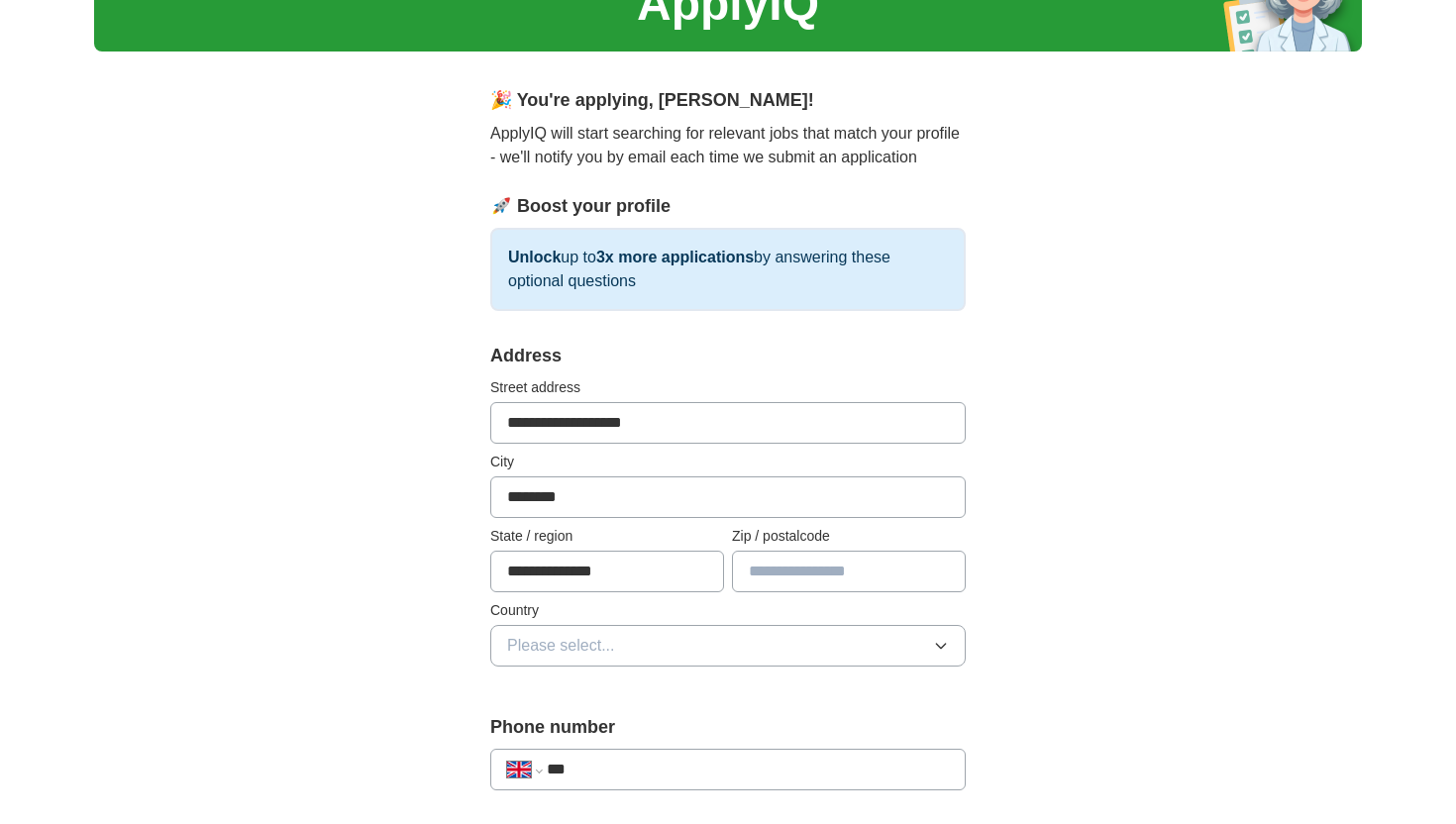 type on "******" 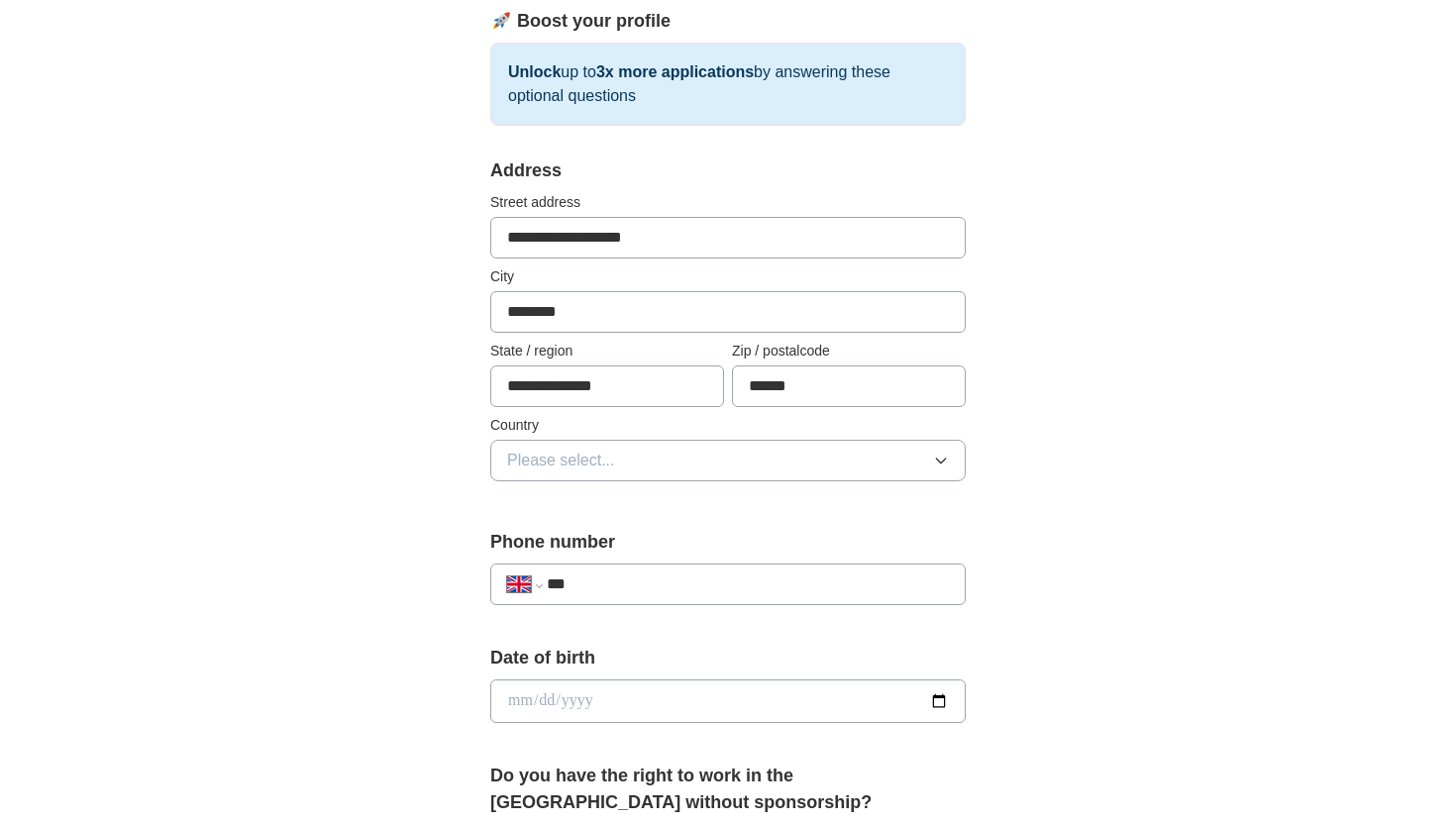 scroll, scrollTop: 309, scrollLeft: 0, axis: vertical 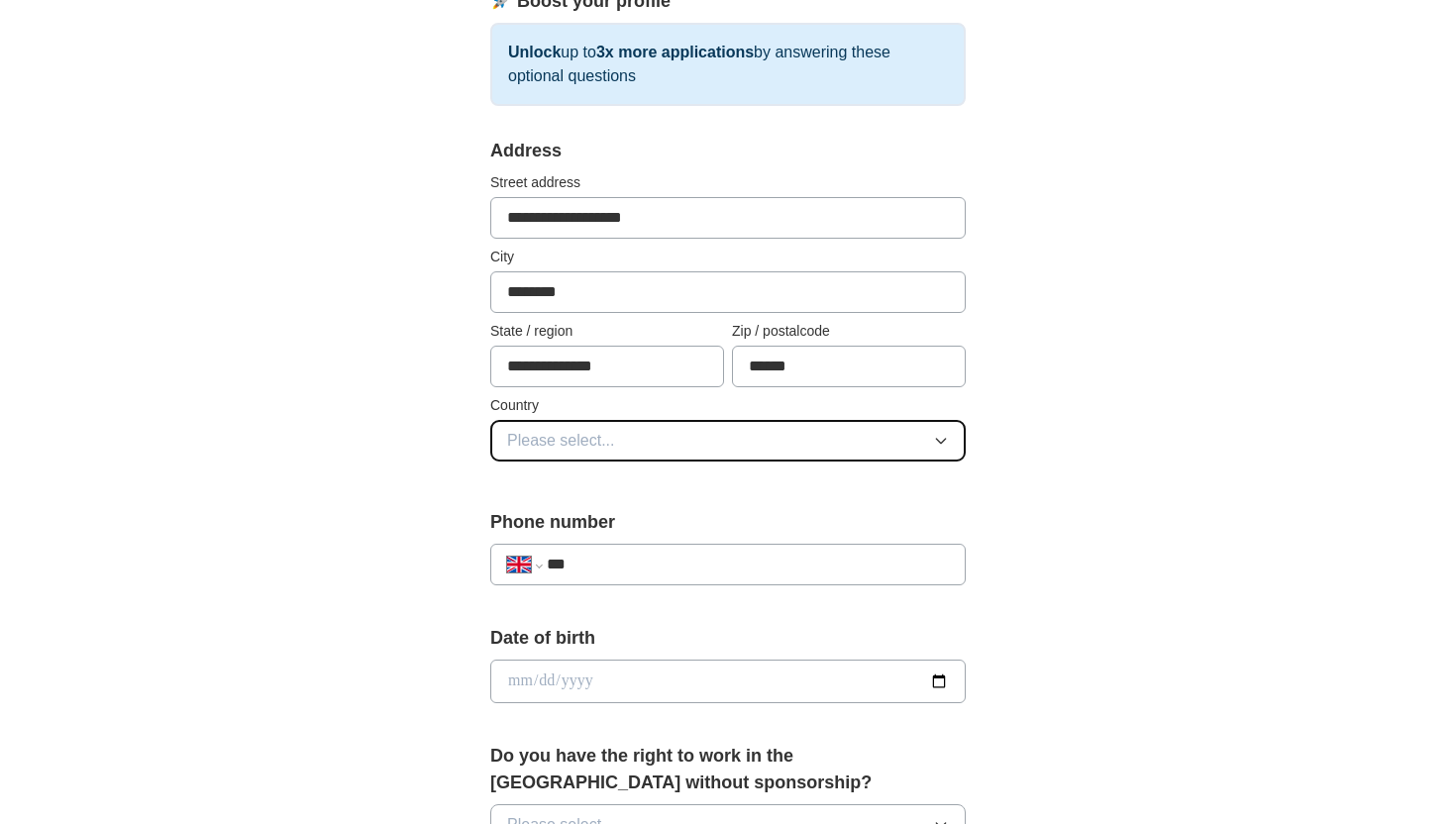 click on "Please select..." at bounding box center [728, 441] 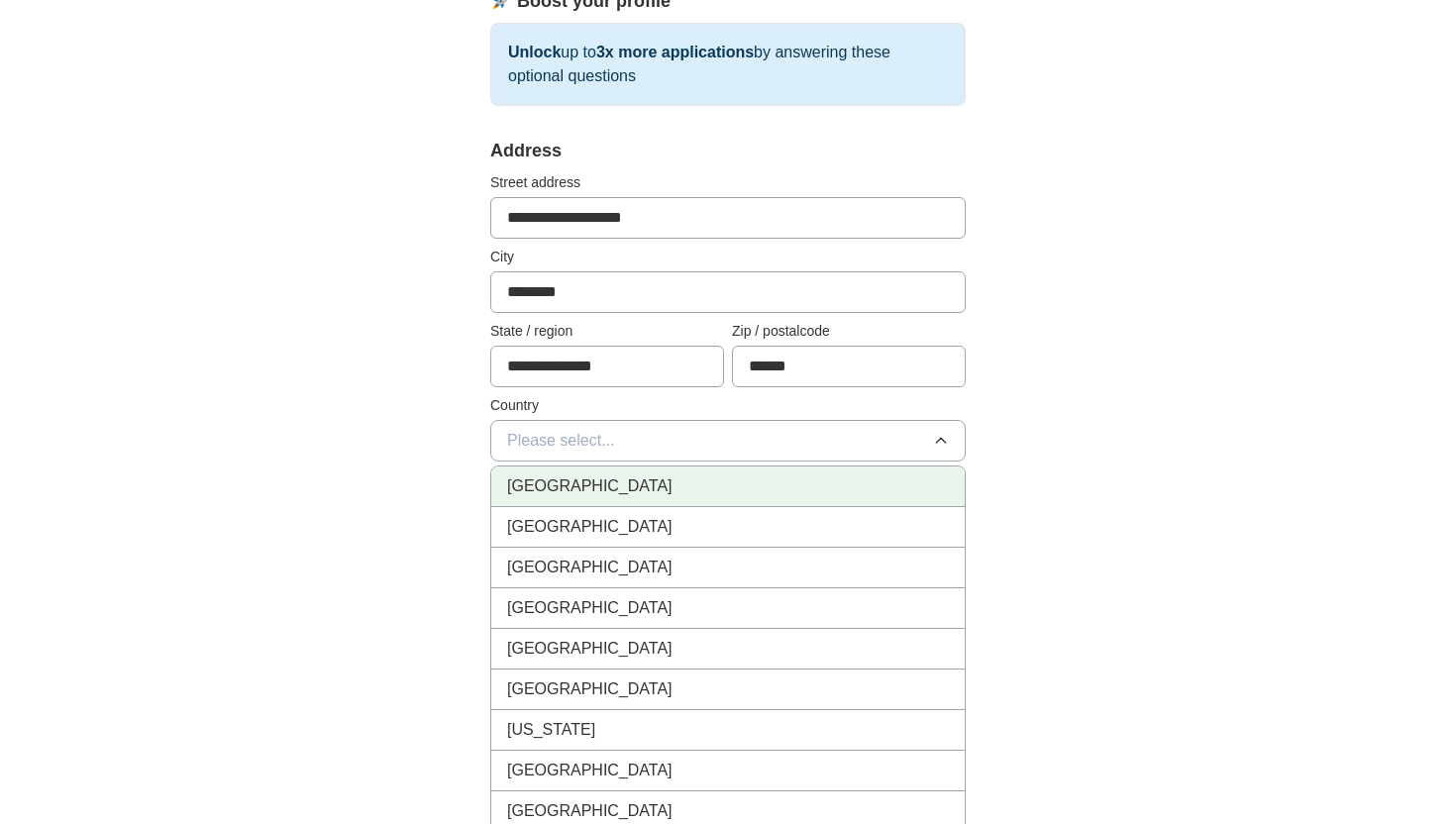 click on "[GEOGRAPHIC_DATA]" at bounding box center [728, 486] 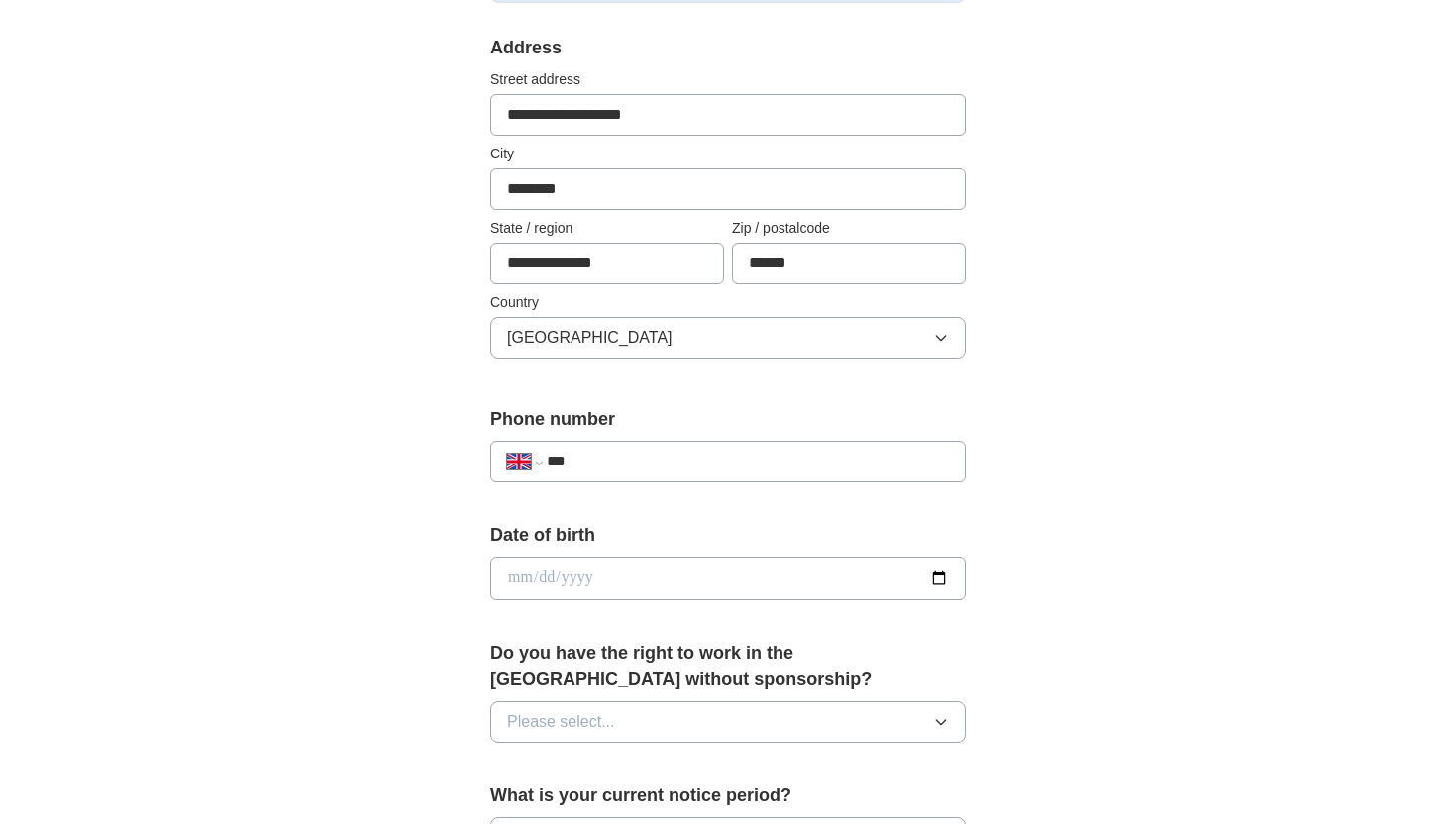 scroll, scrollTop: 431, scrollLeft: 0, axis: vertical 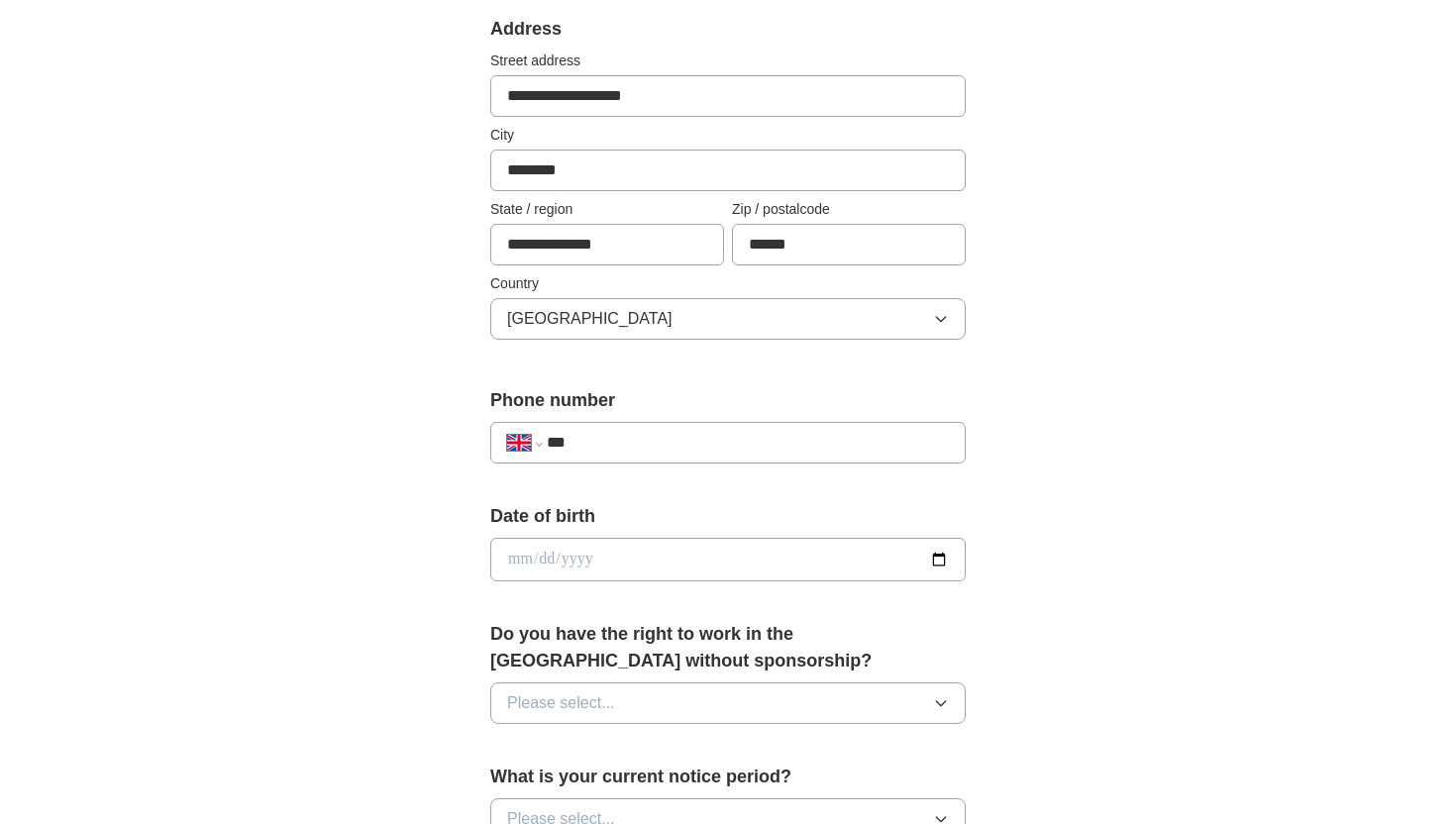 click on "***" at bounding box center [748, 443] 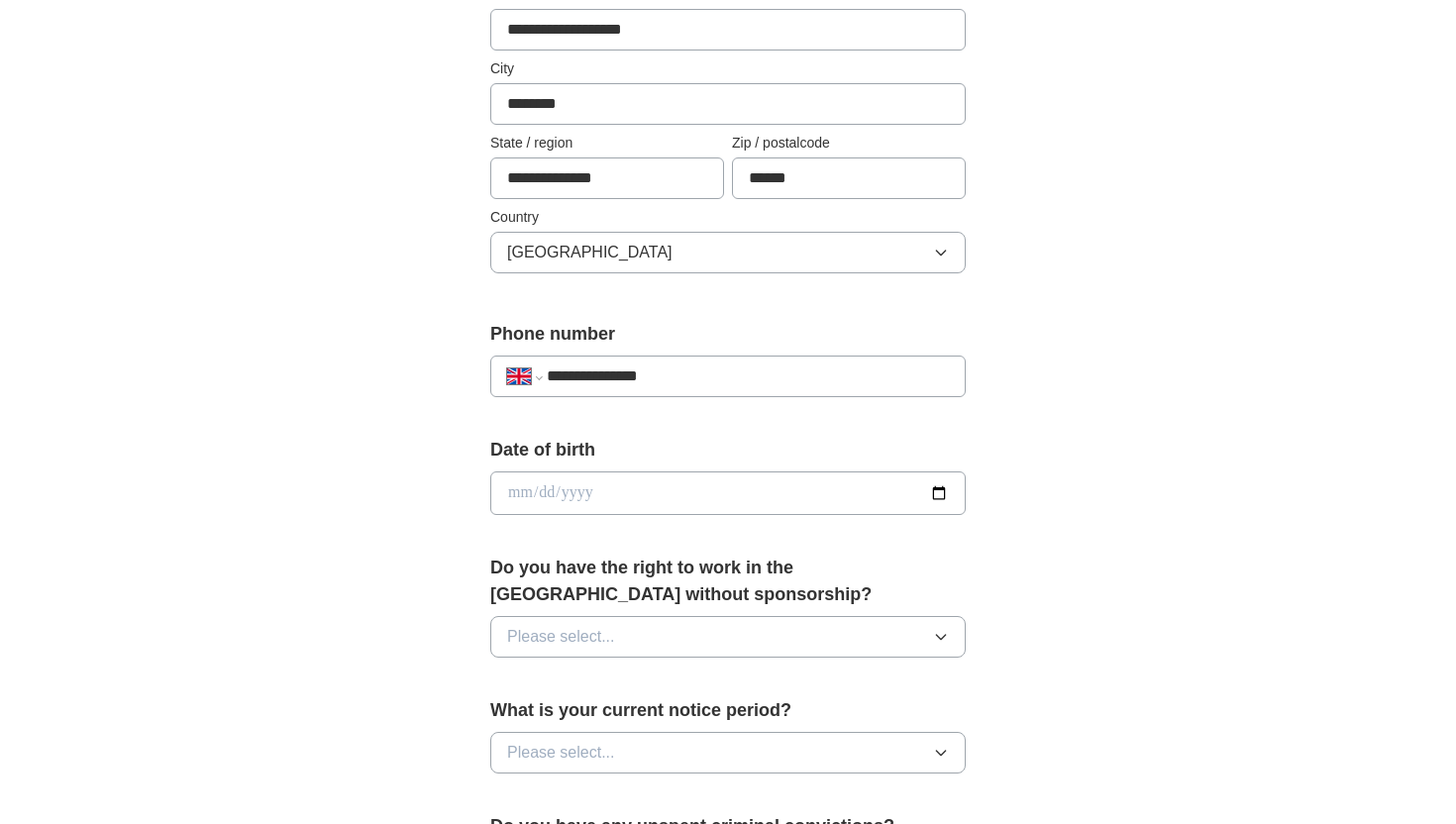 scroll, scrollTop: 527, scrollLeft: 0, axis: vertical 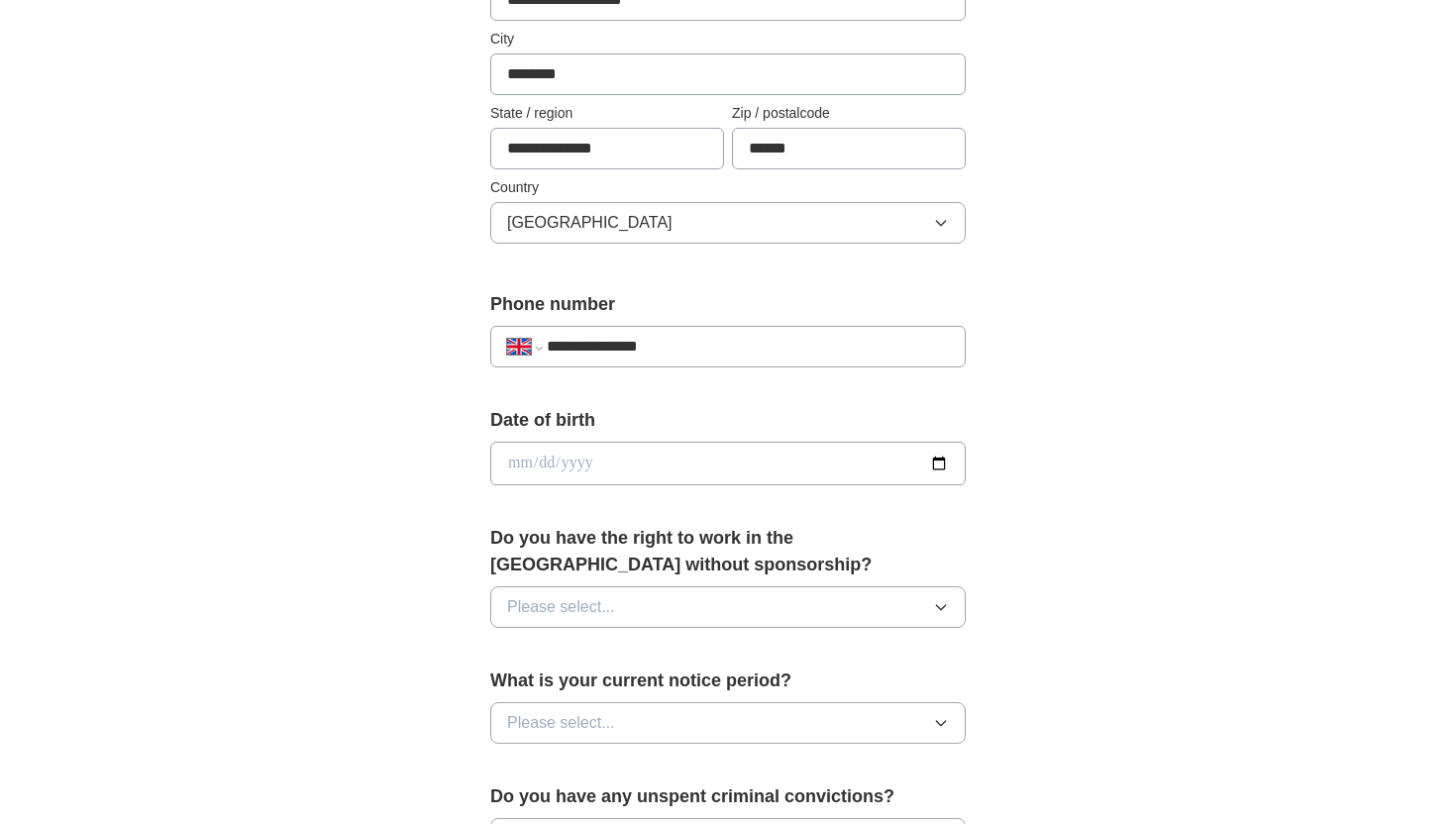 type on "**********" 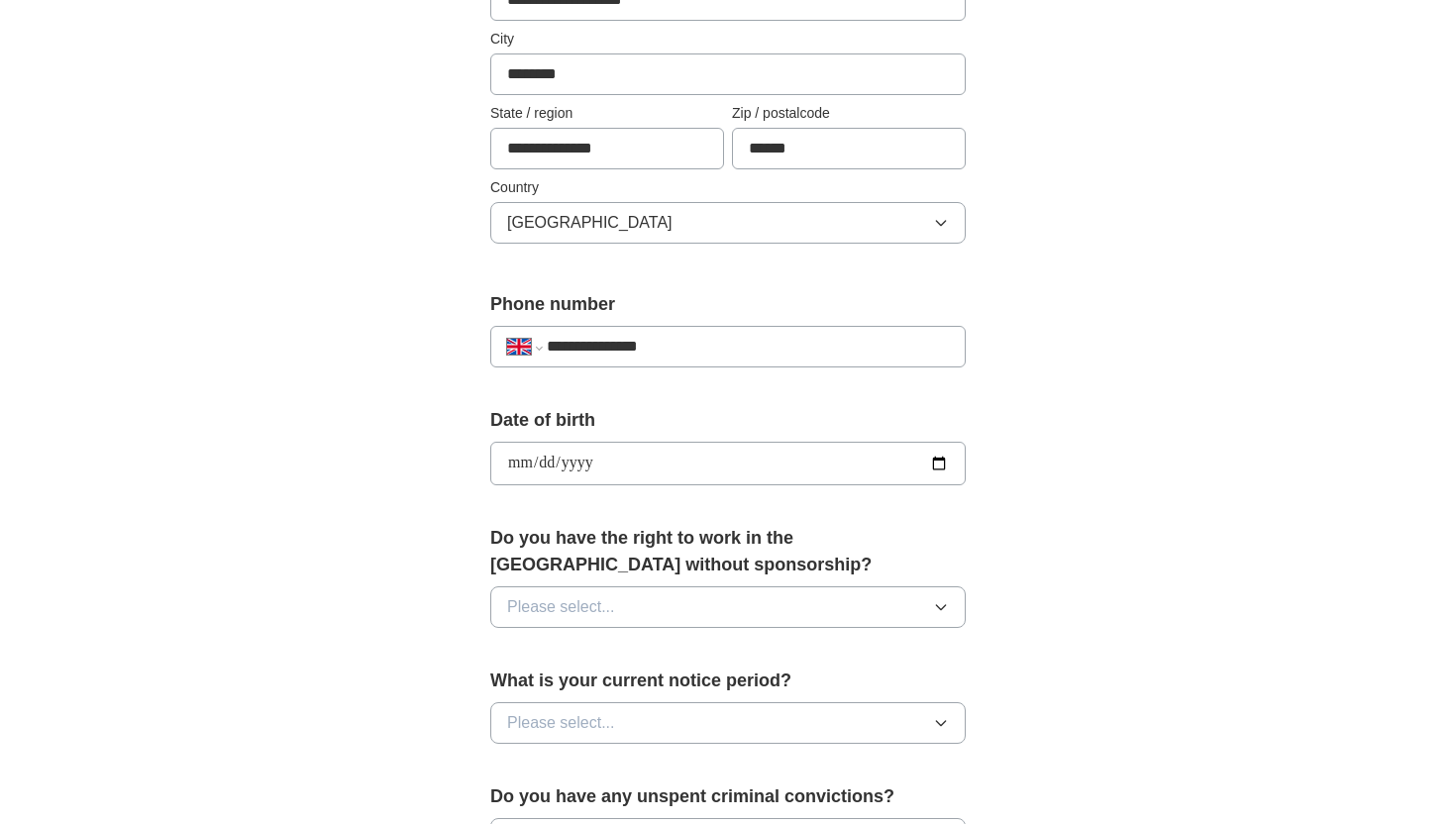 type on "**********" 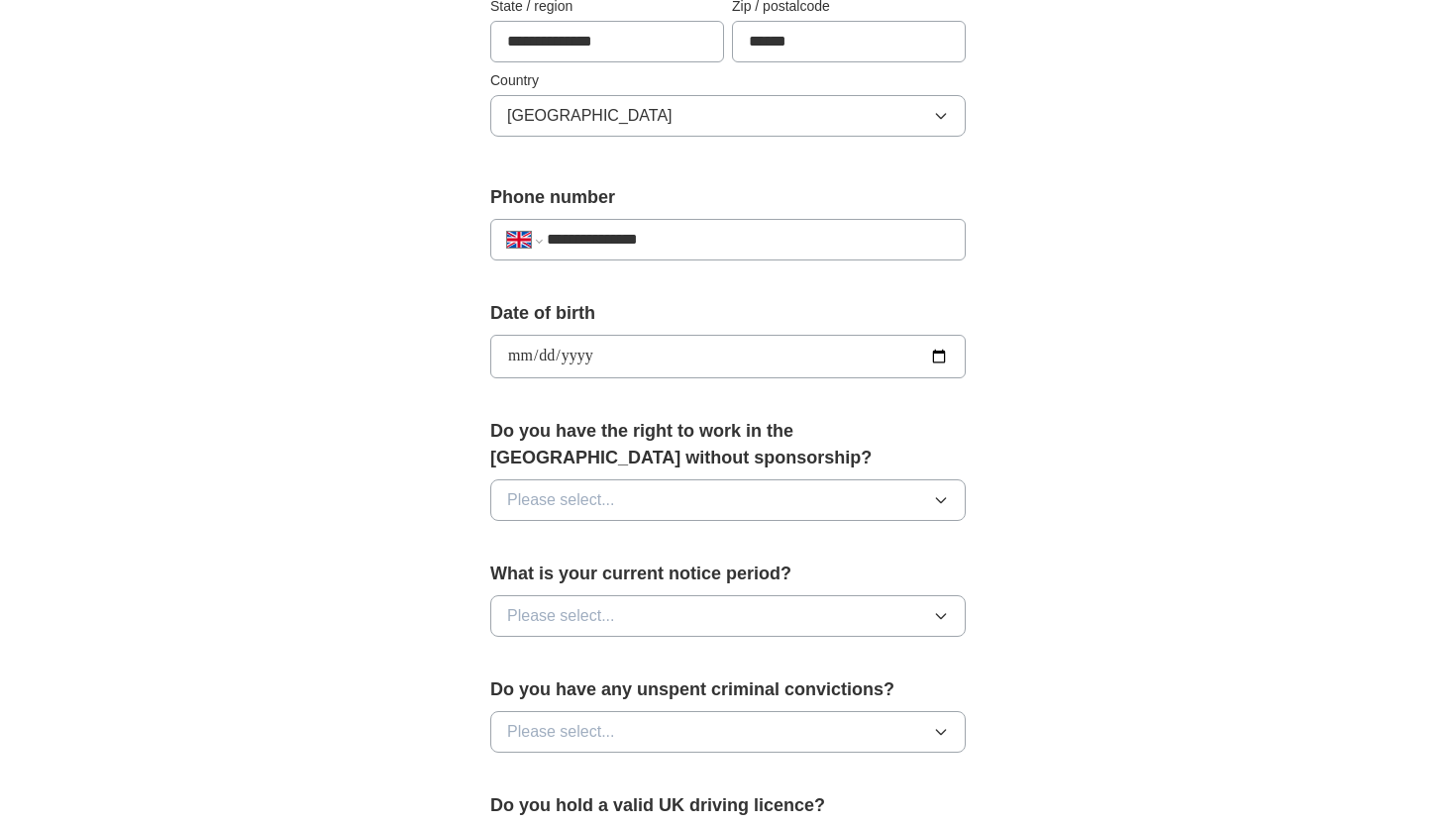 scroll, scrollTop: 640, scrollLeft: 0, axis: vertical 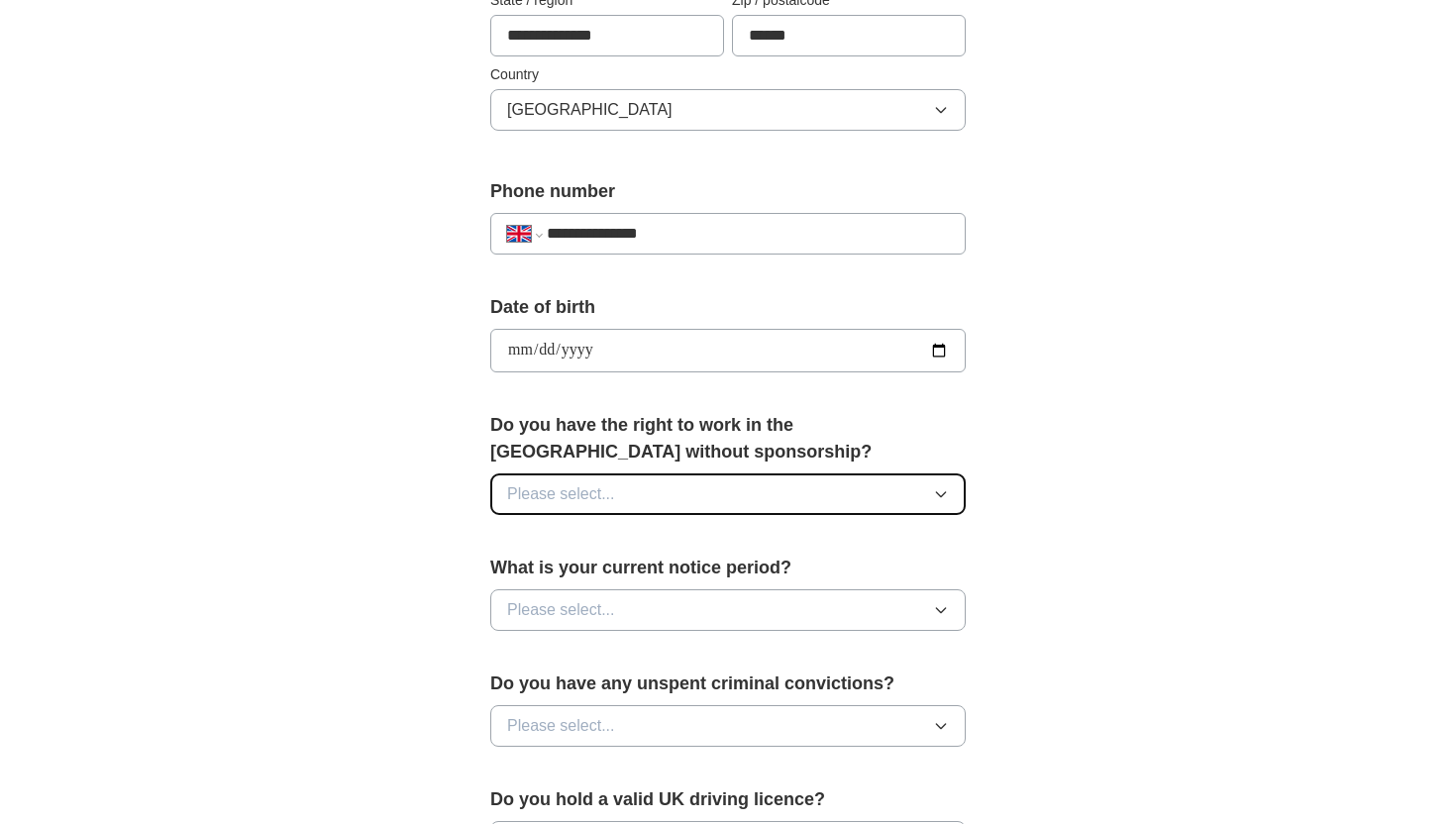 click on "Please select..." at bounding box center [728, 494] 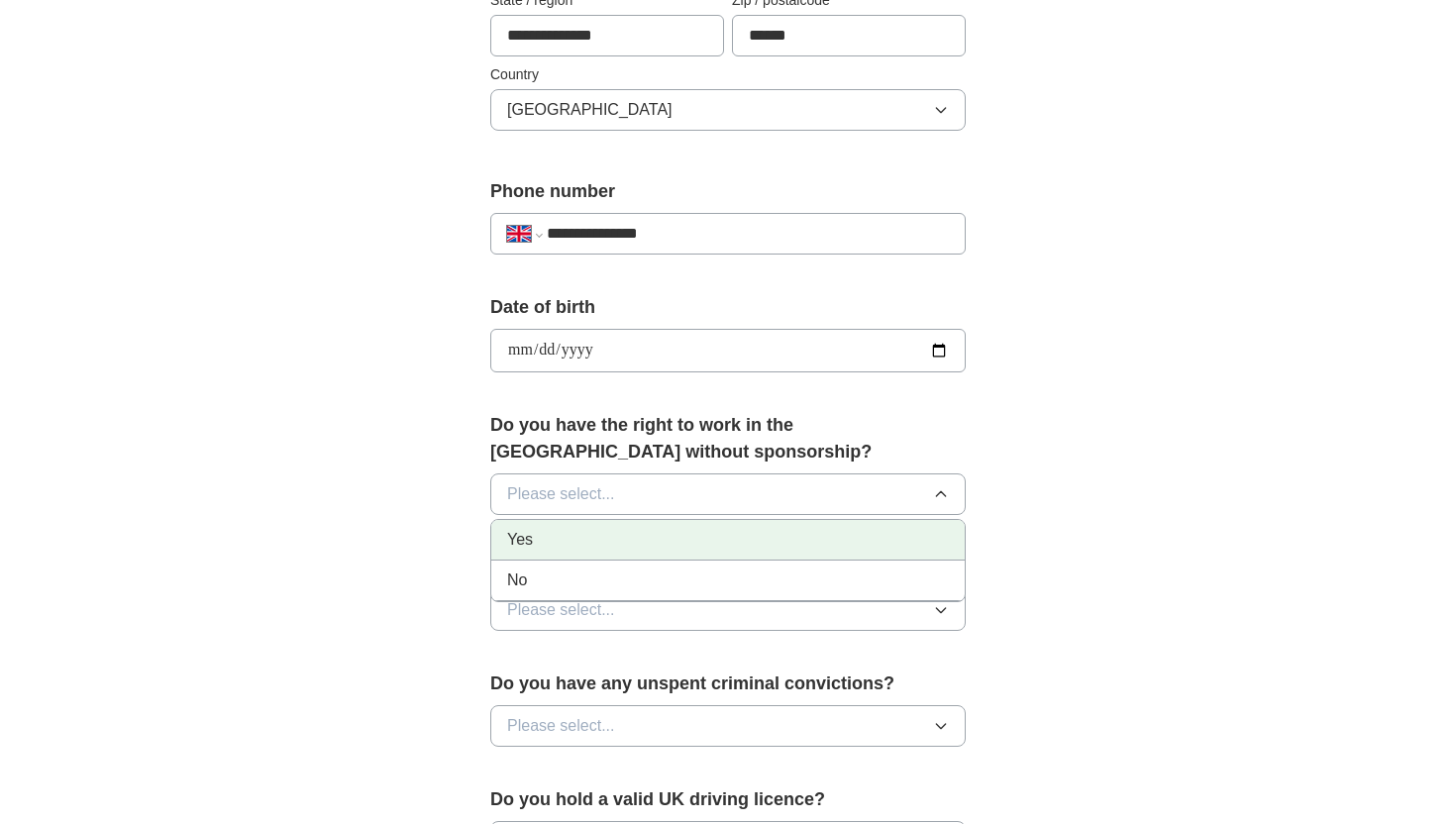 click on "Yes" at bounding box center [728, 540] 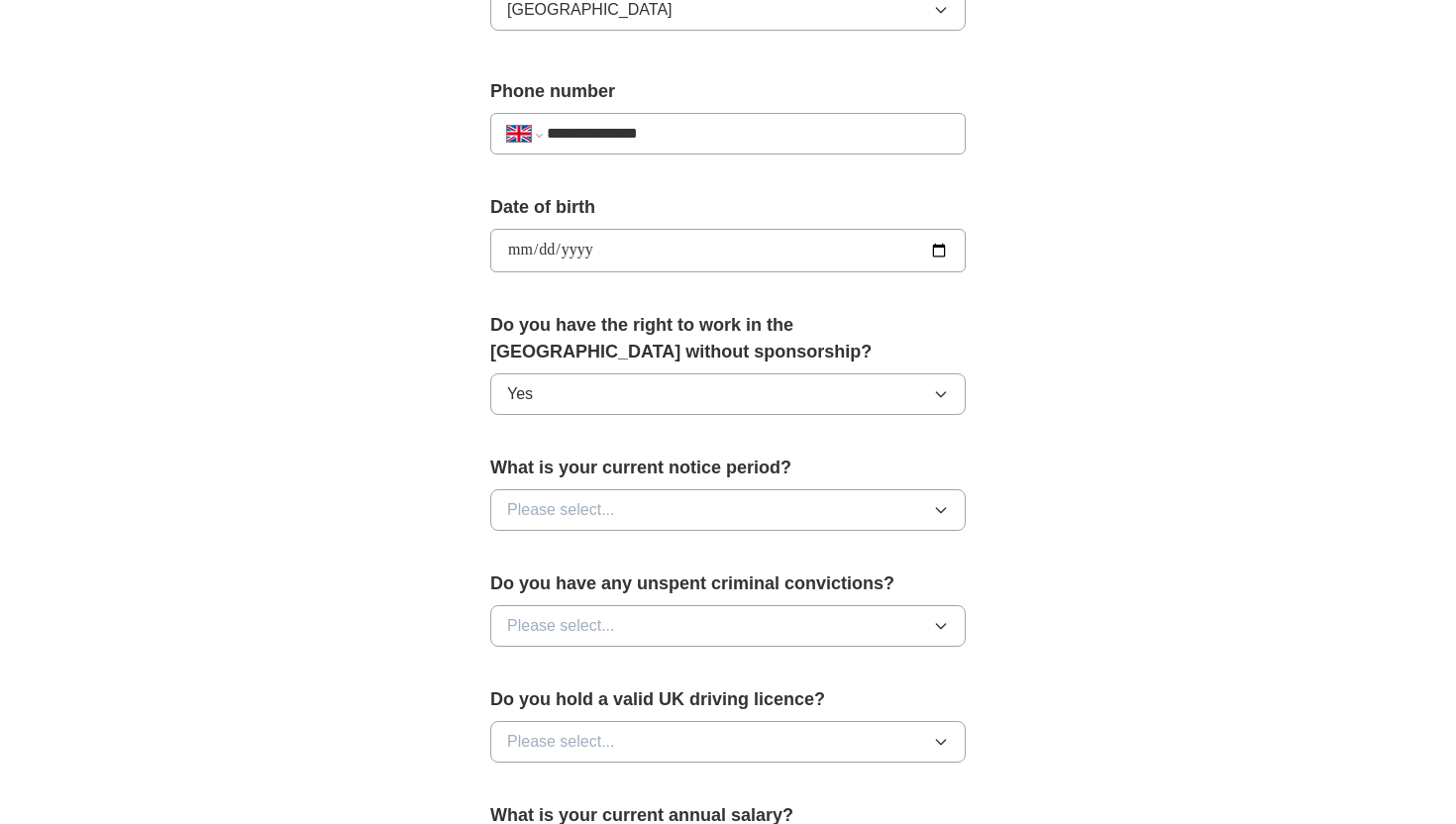 scroll, scrollTop: 742, scrollLeft: 0, axis: vertical 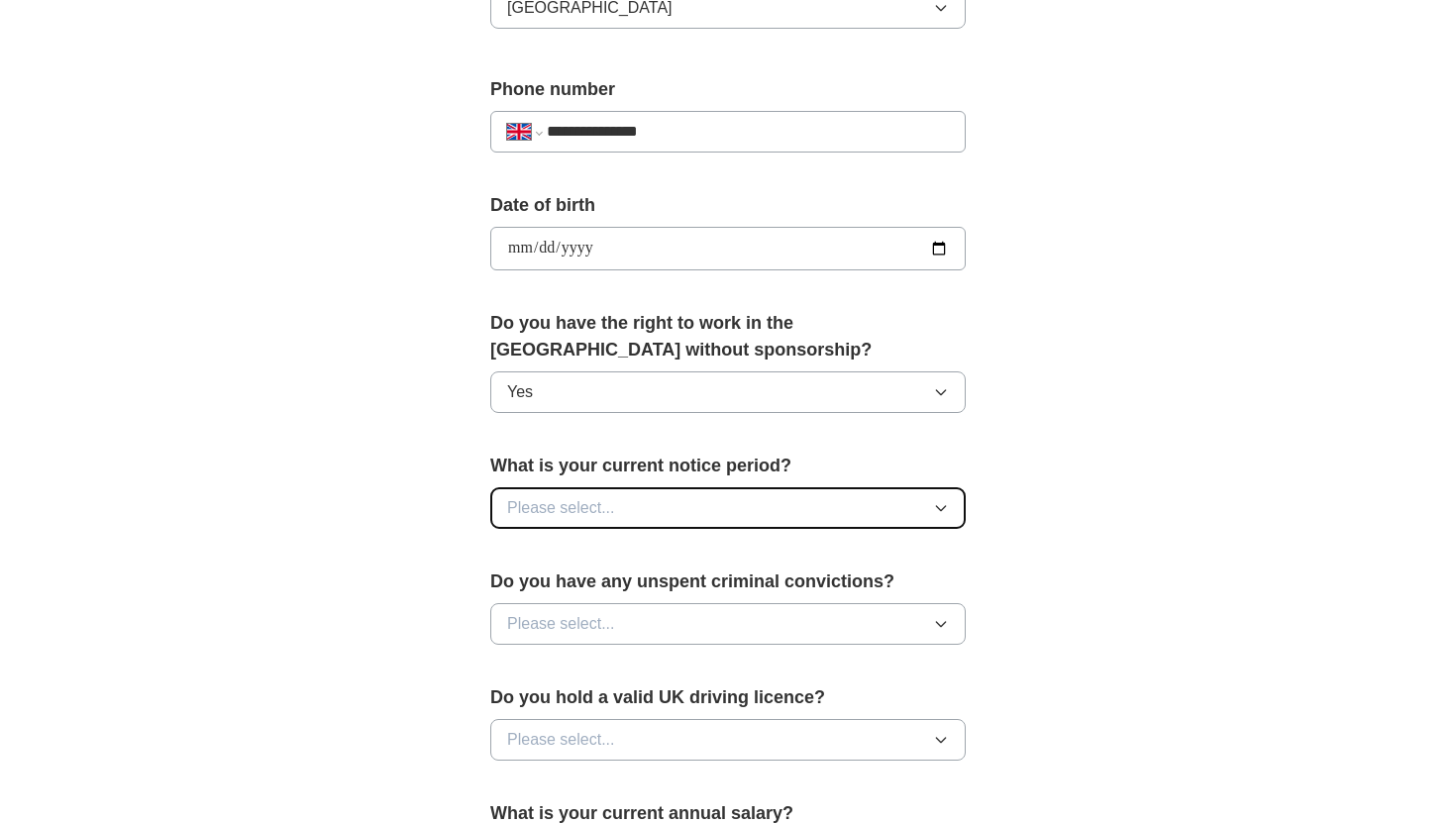click on "Please select..." at bounding box center (728, 508) 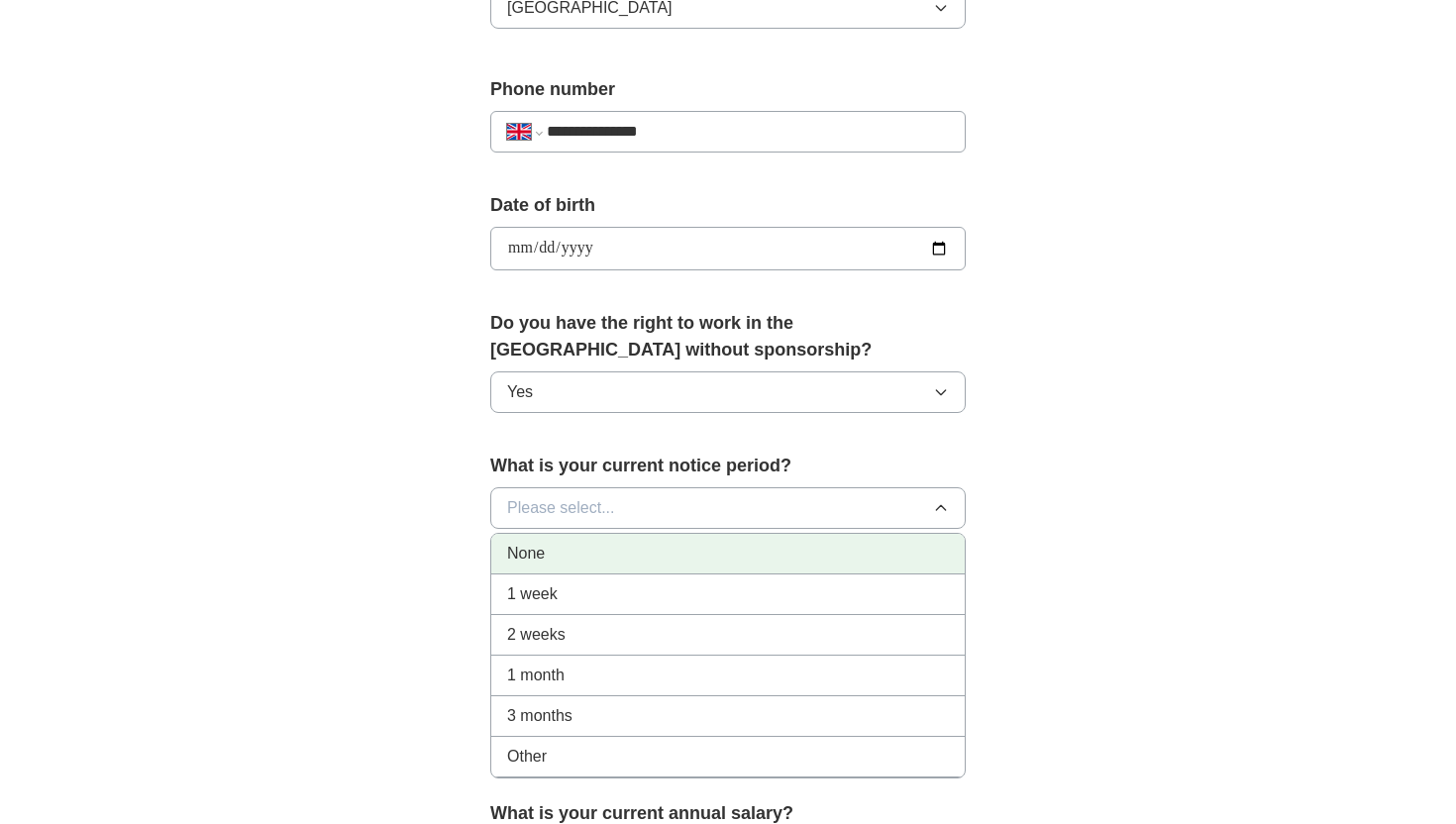 click on "None" at bounding box center (728, 554) 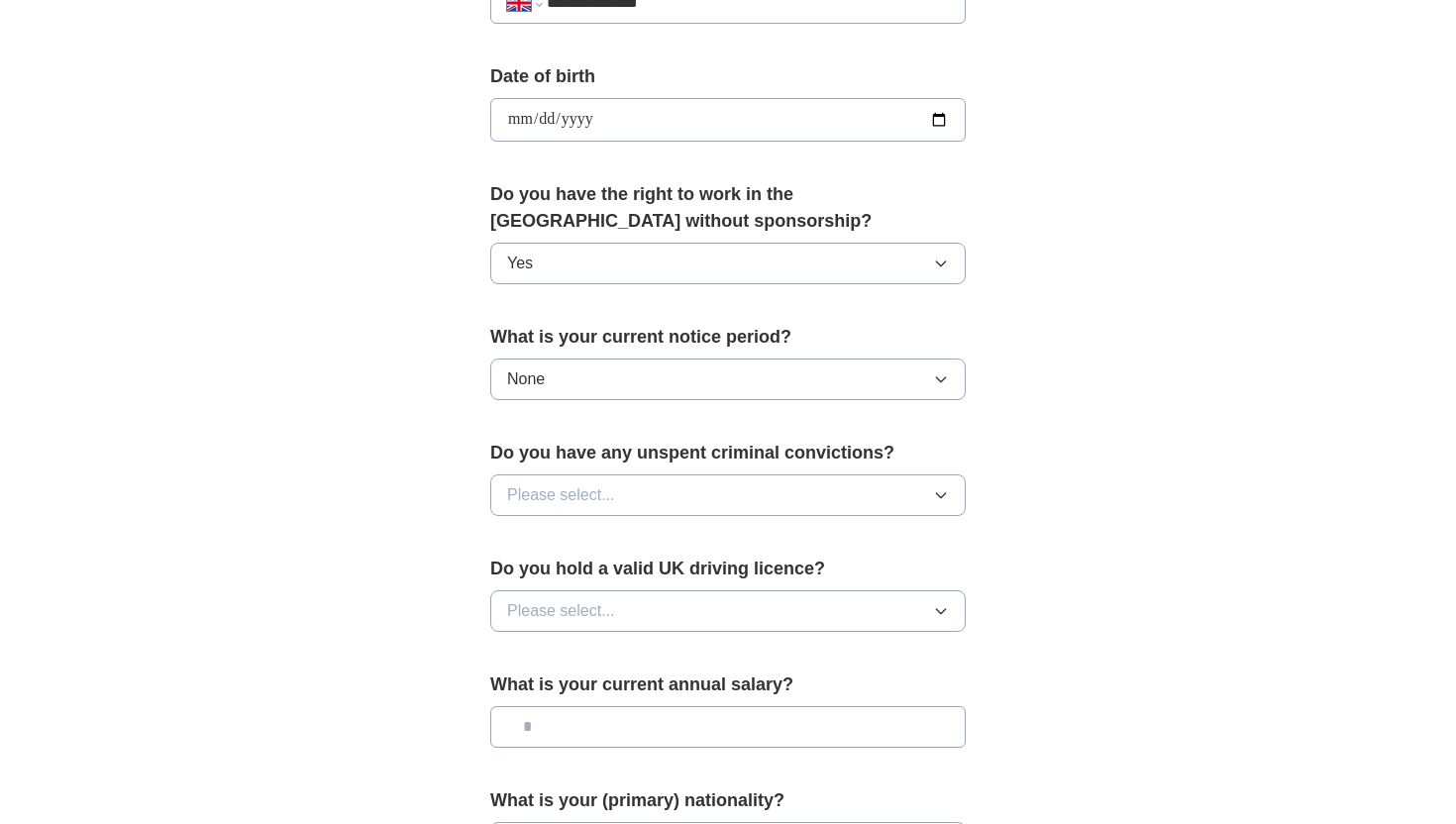 scroll, scrollTop: 873, scrollLeft: 0, axis: vertical 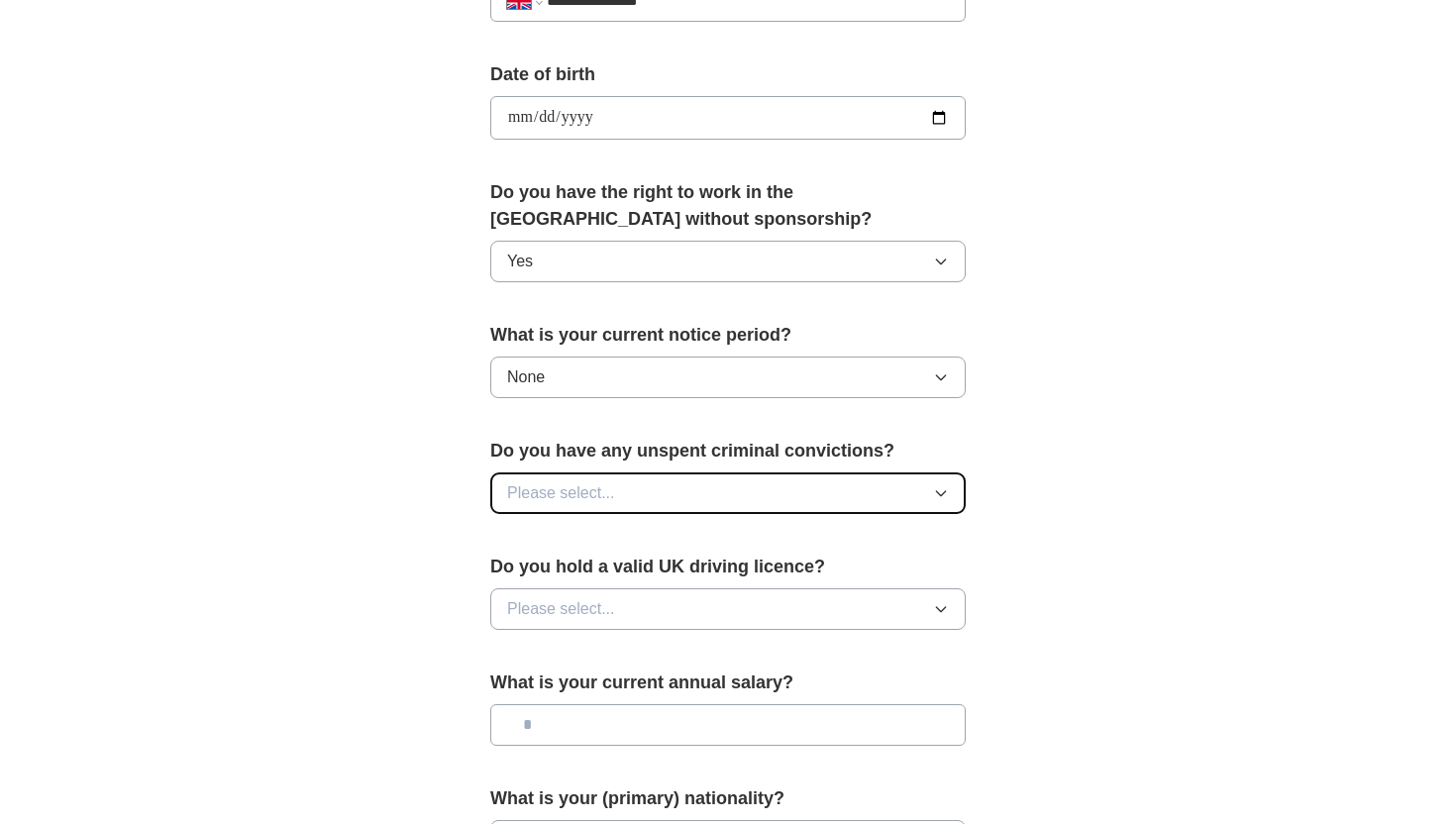 click on "Please select..." at bounding box center [728, 493] 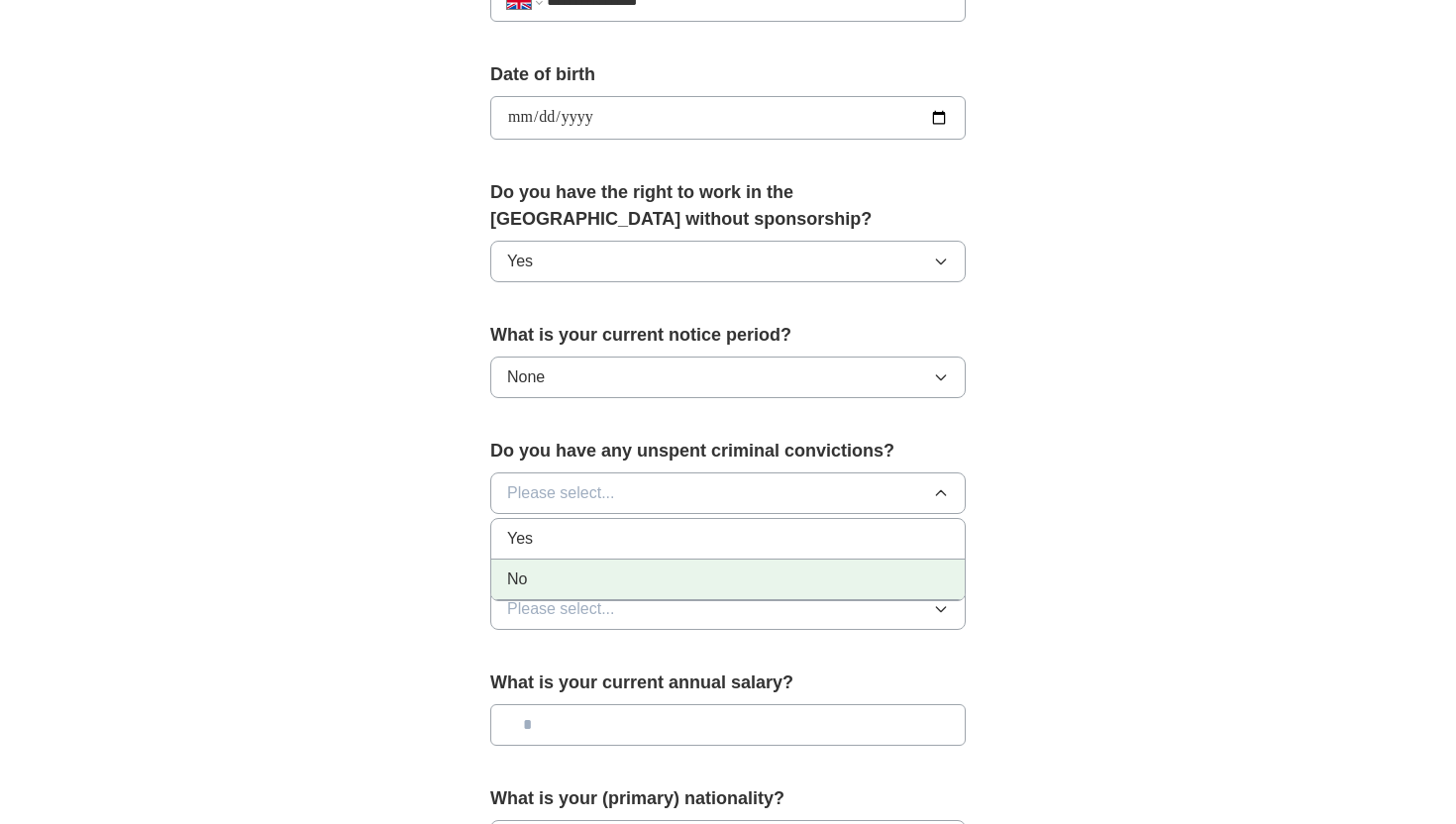 click on "No" at bounding box center [728, 579] 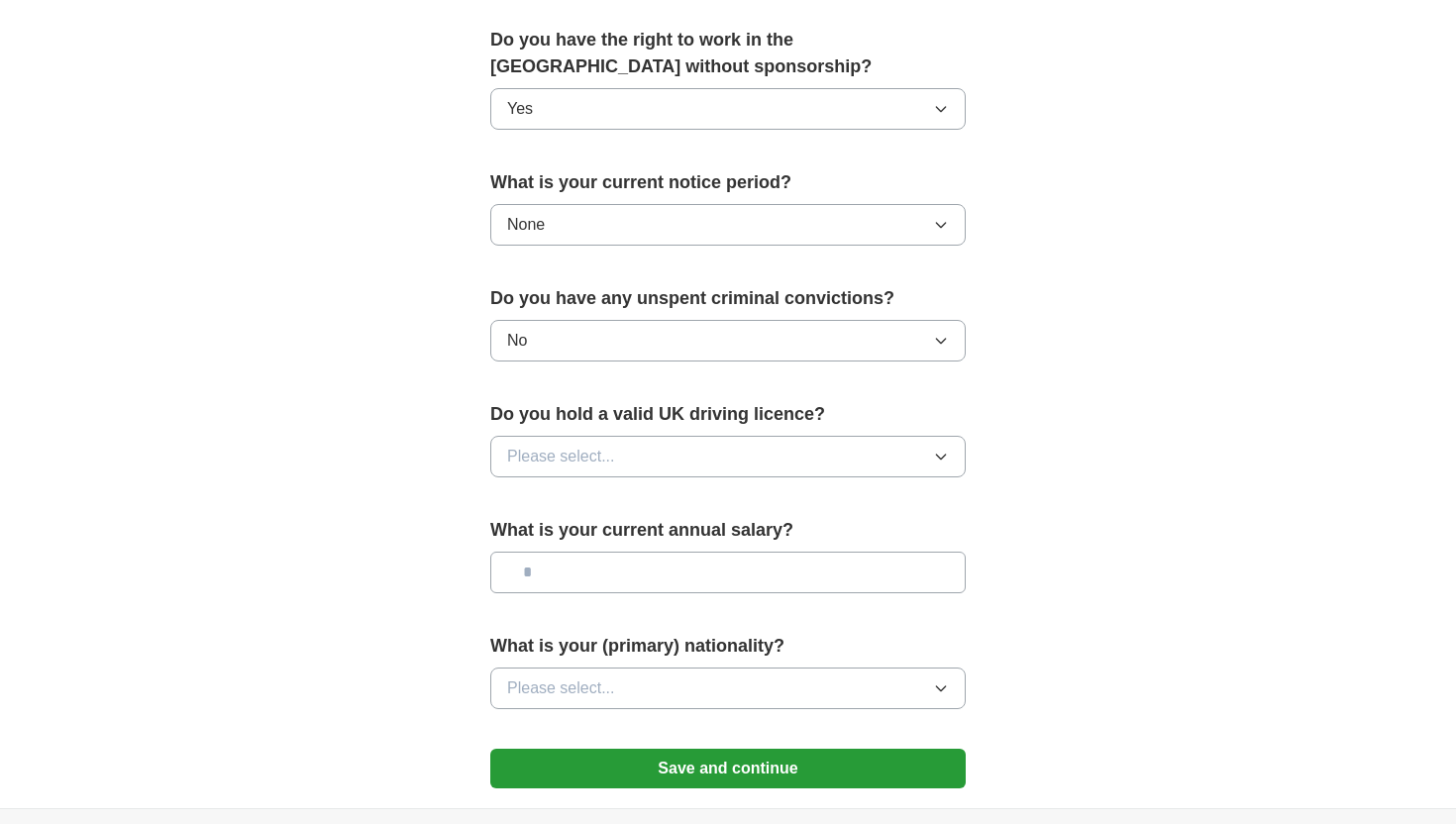 scroll, scrollTop: 1037, scrollLeft: 0, axis: vertical 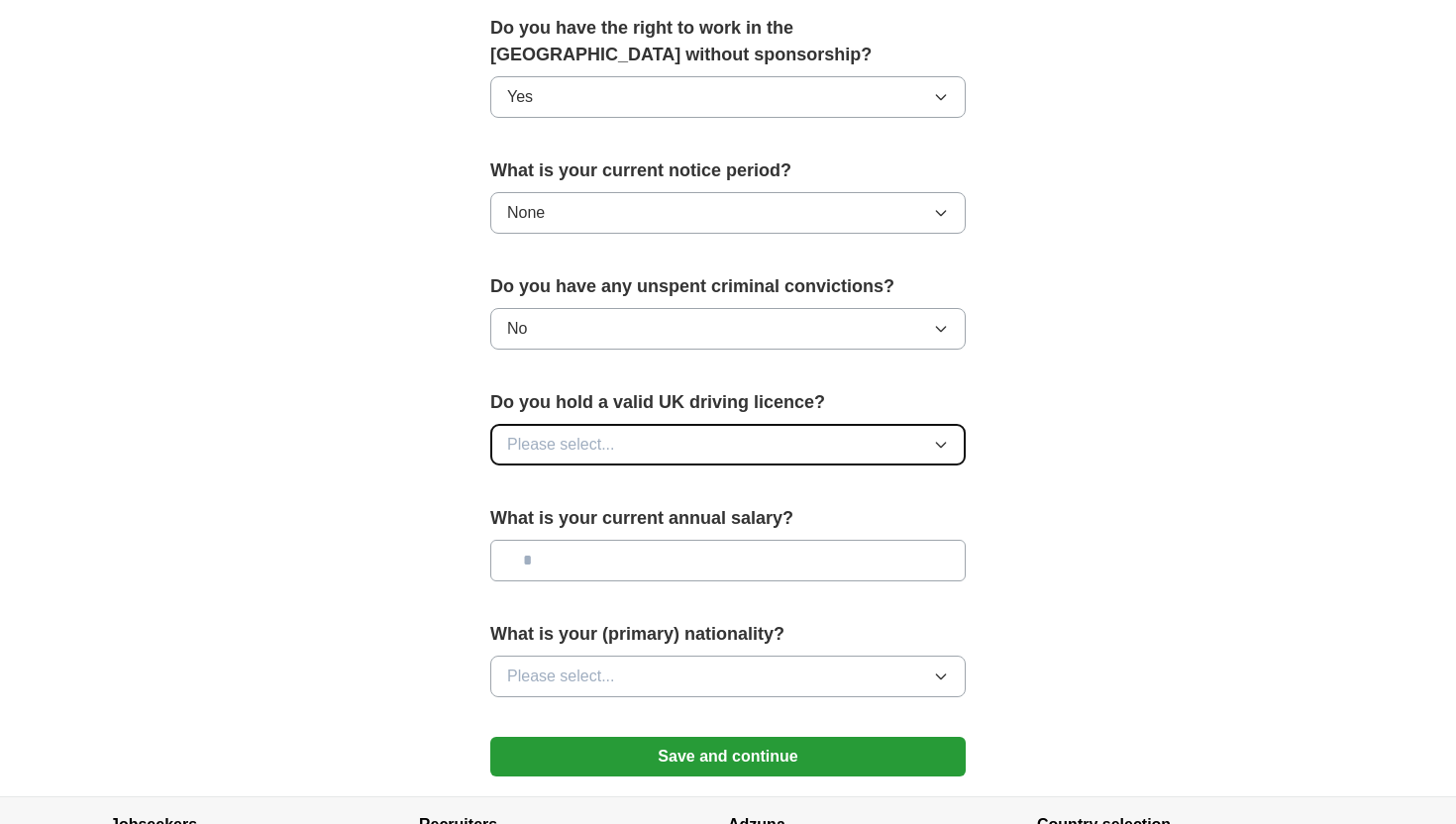 click on "Please select..." at bounding box center (728, 445) 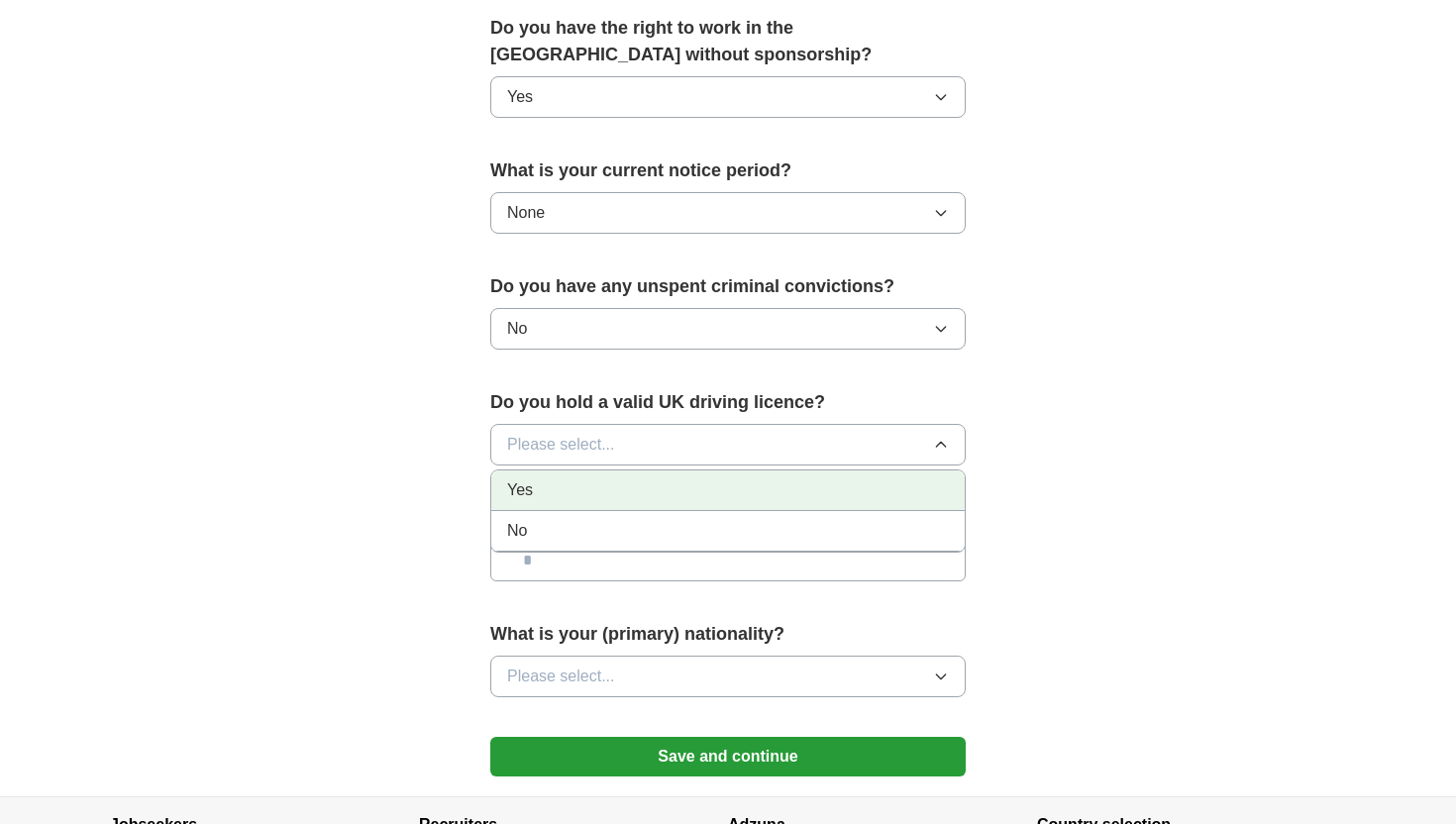 click on "Yes" at bounding box center [728, 490] 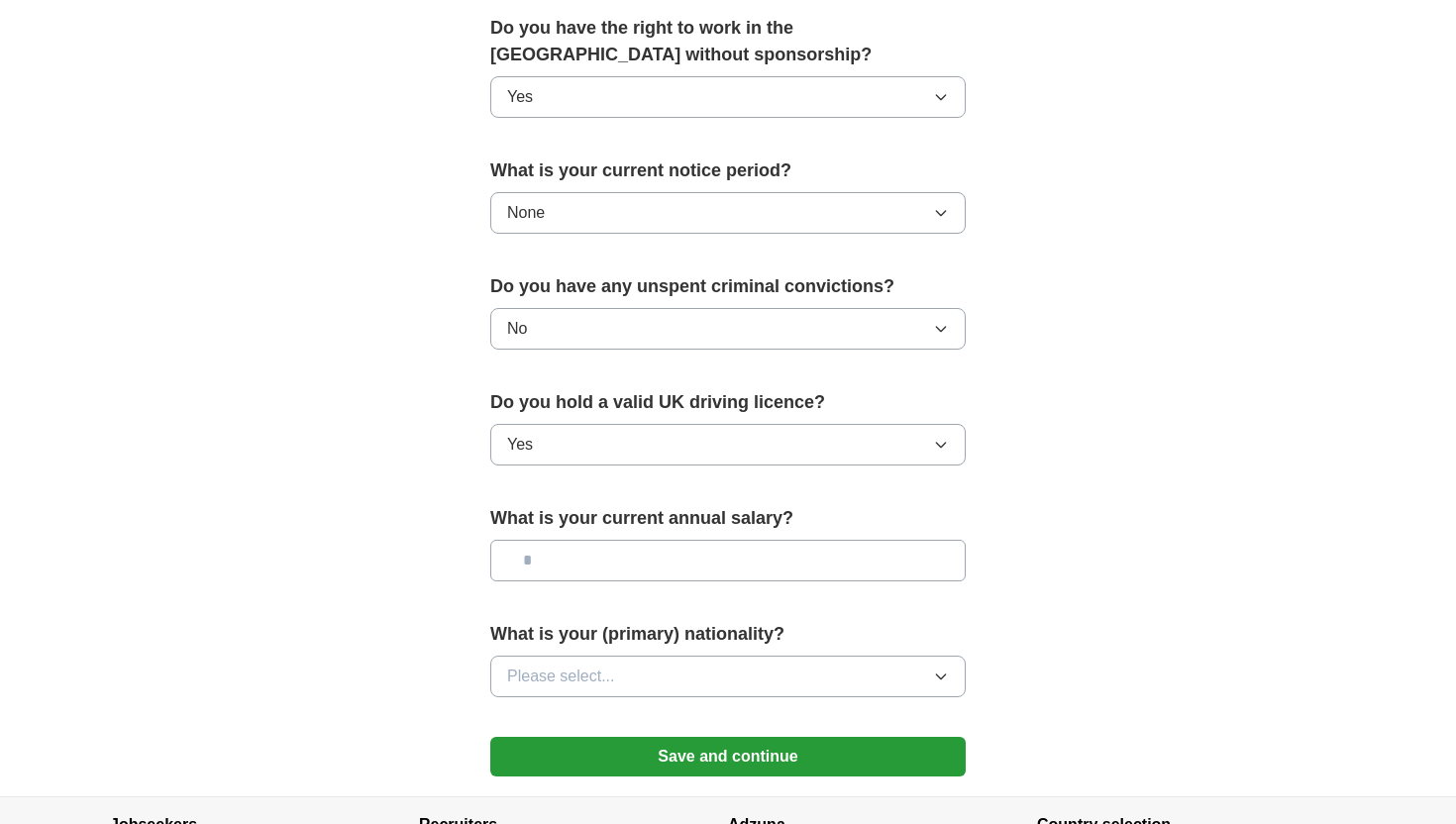 click at bounding box center [728, 561] 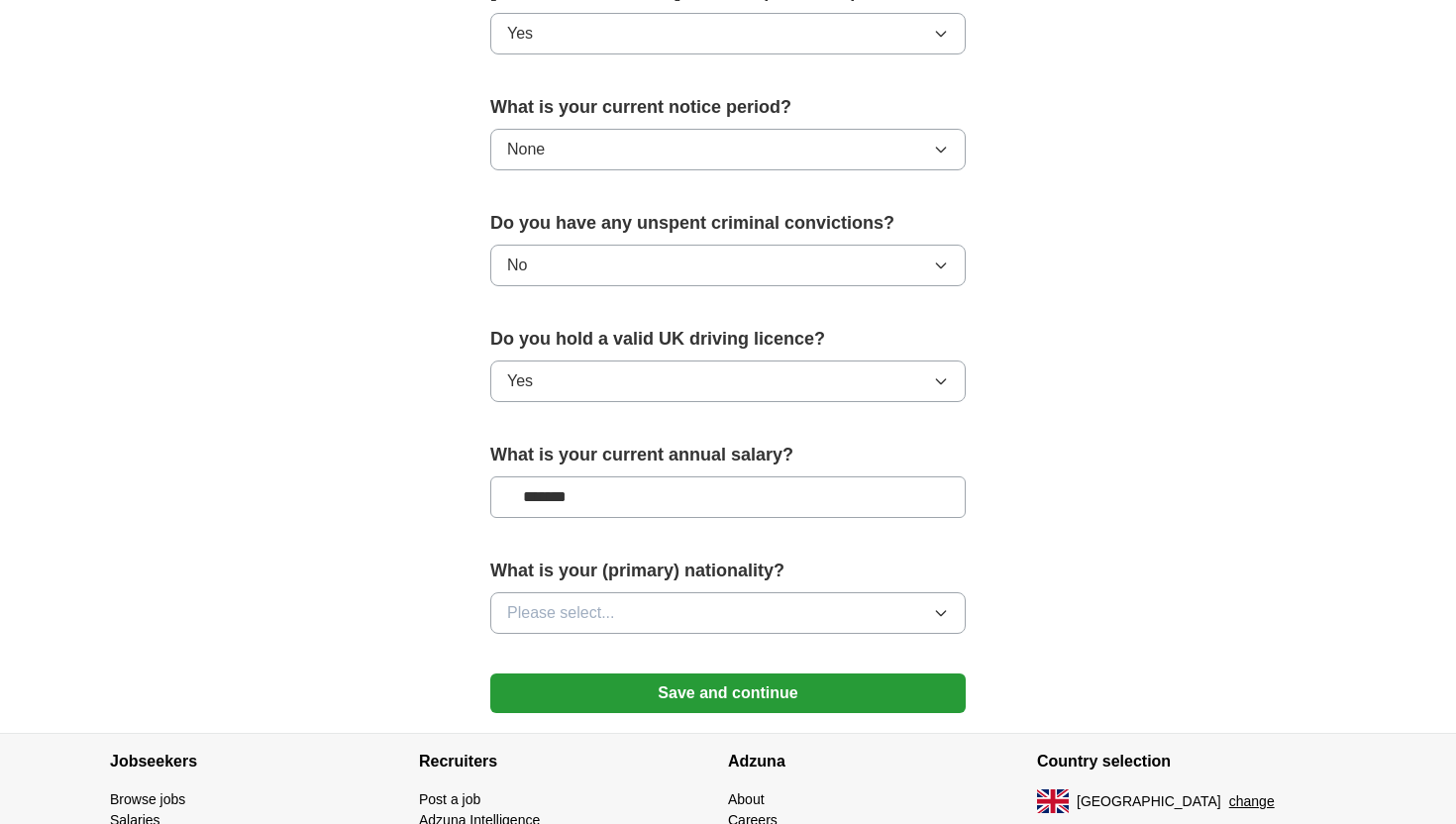 scroll, scrollTop: 1142, scrollLeft: 0, axis: vertical 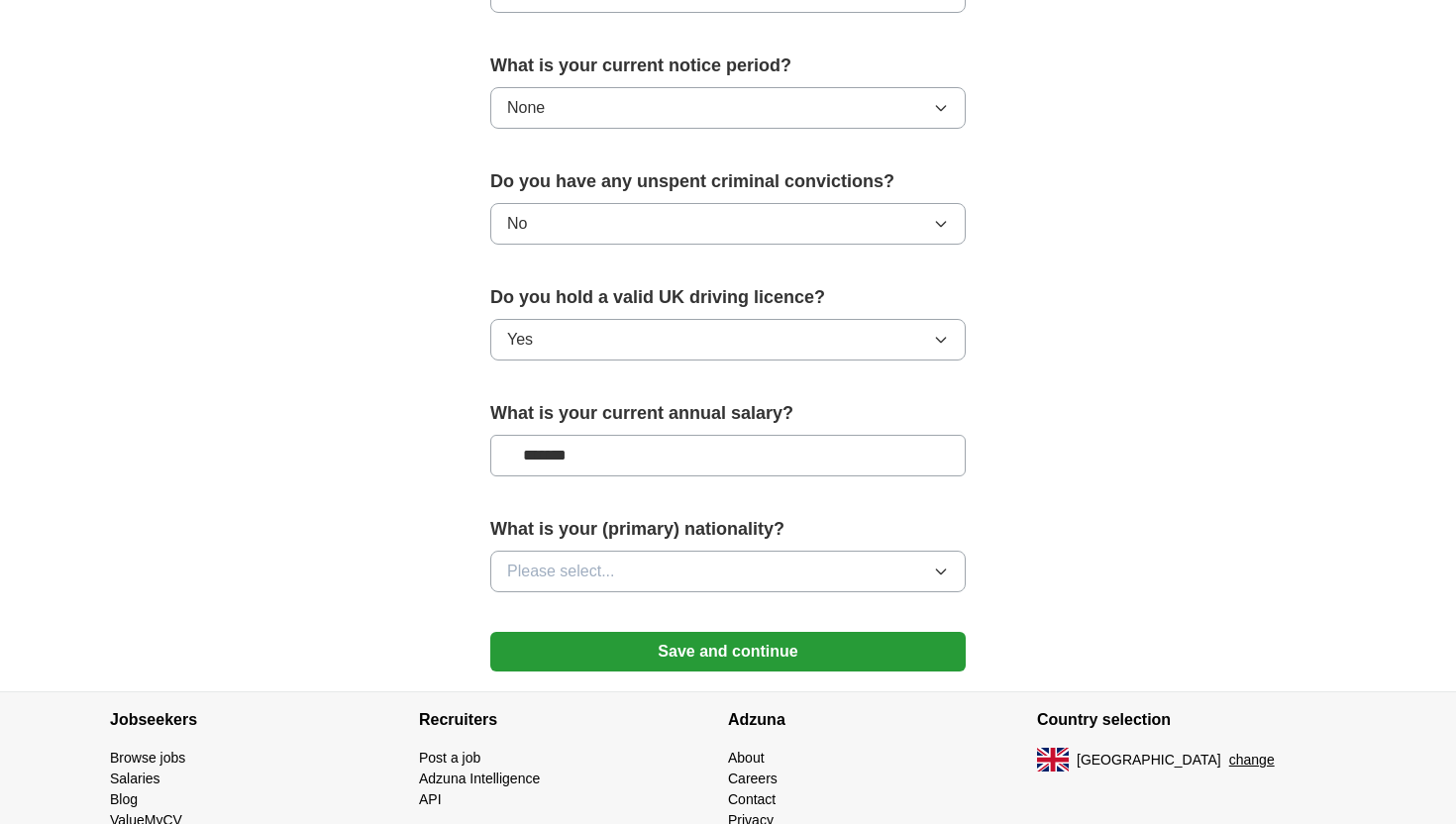 type on "*******" 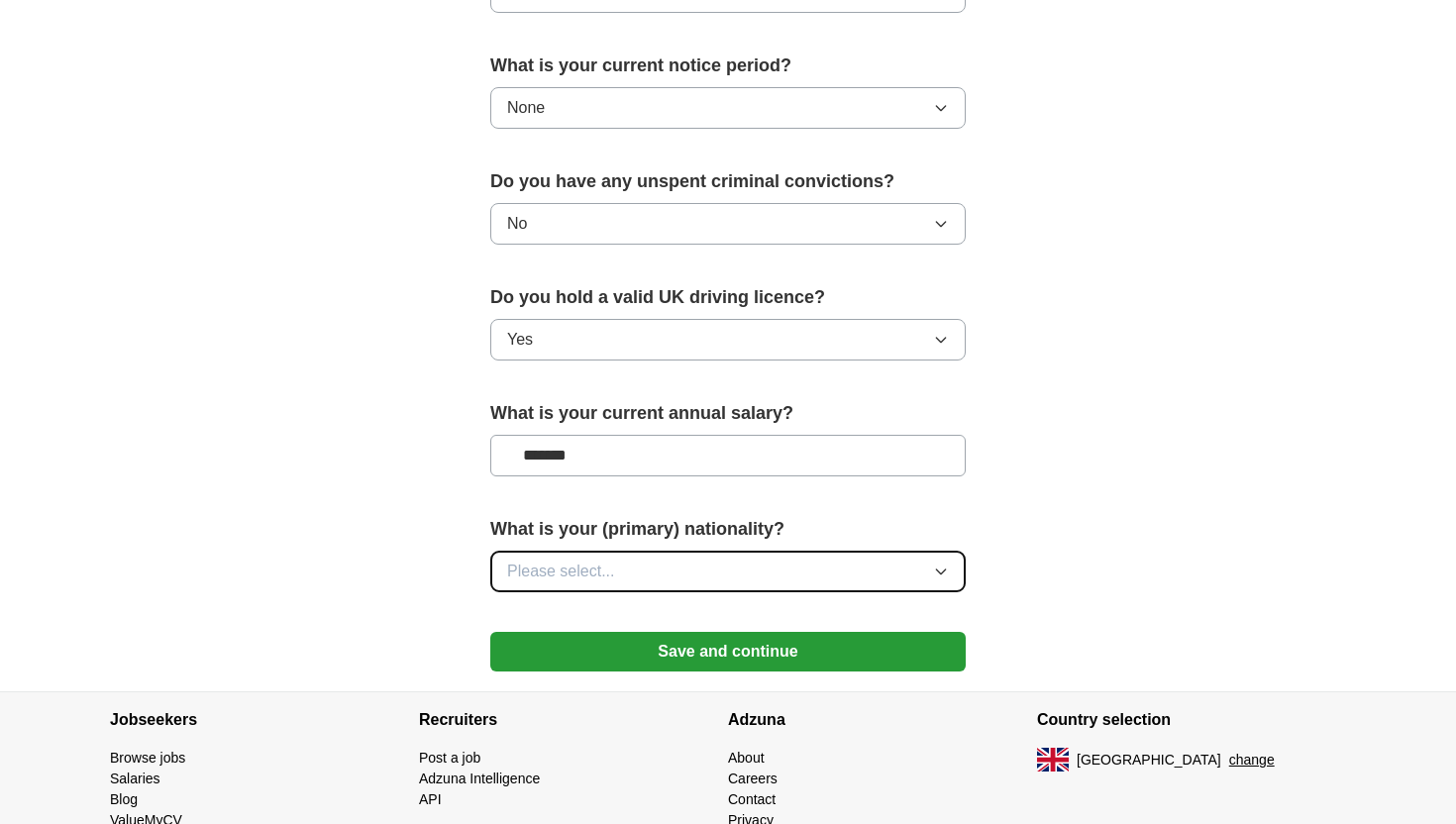 click on "Please select..." at bounding box center [728, 571] 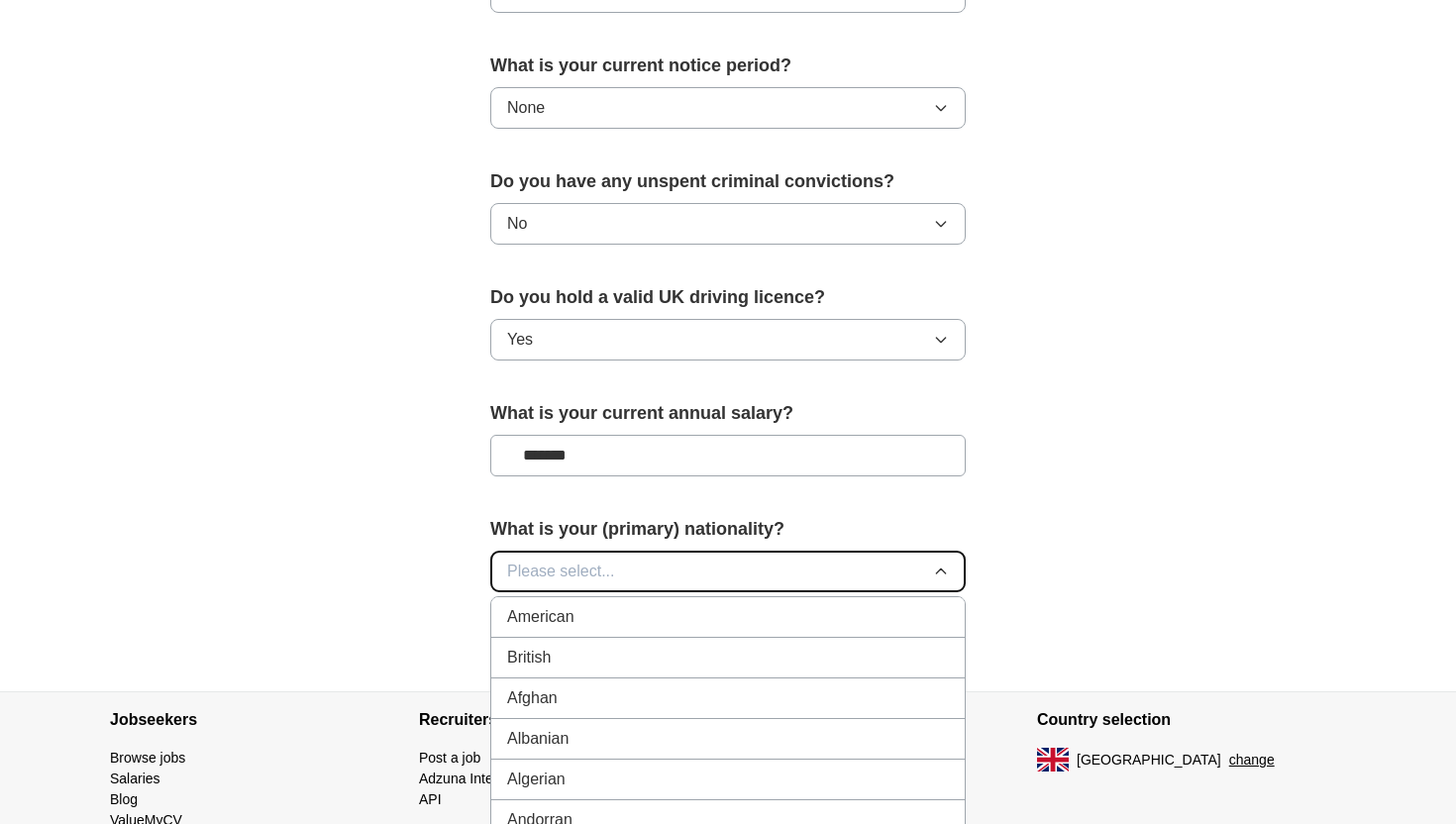 type 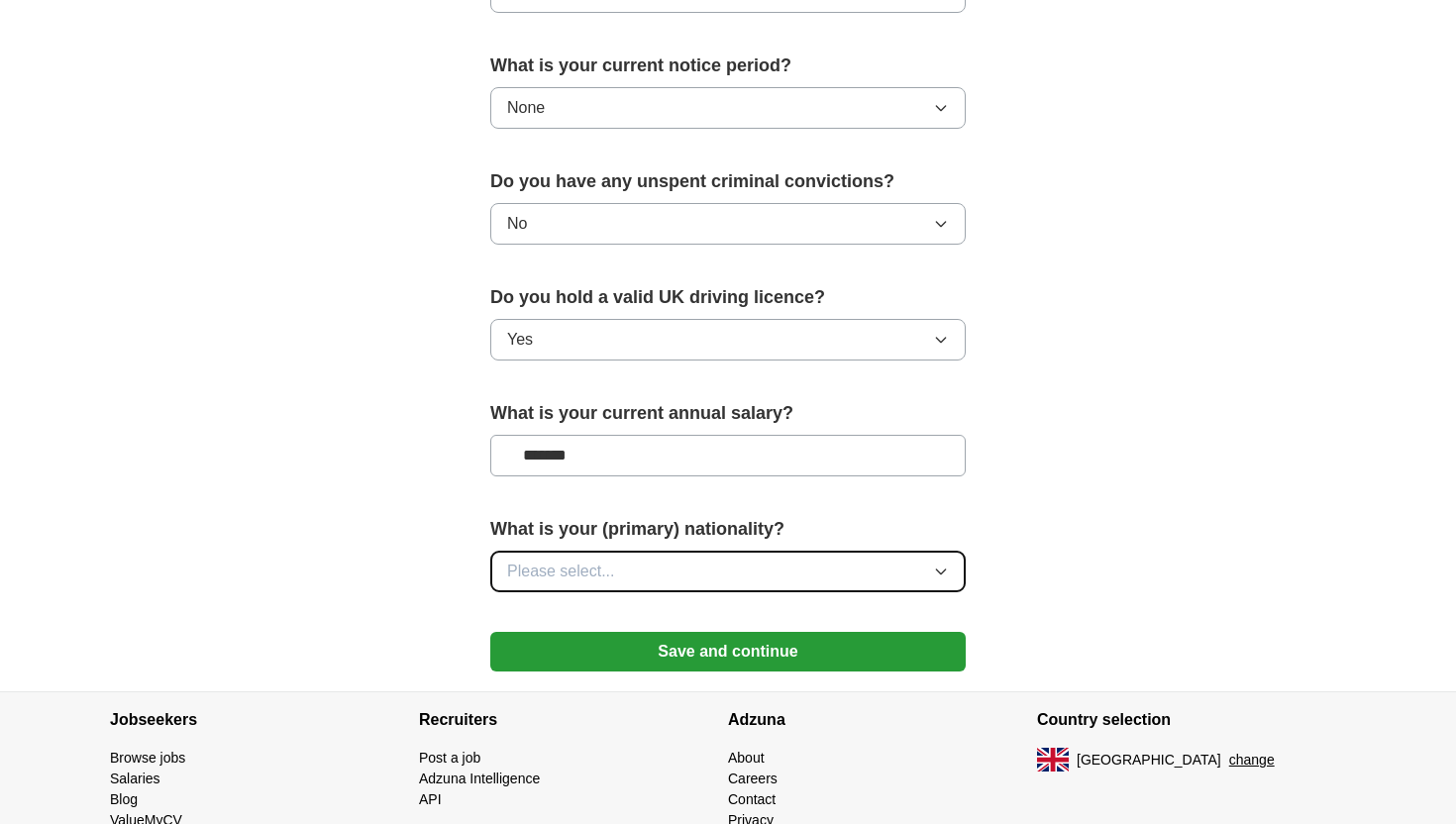 click on "Please select..." at bounding box center [728, 571] 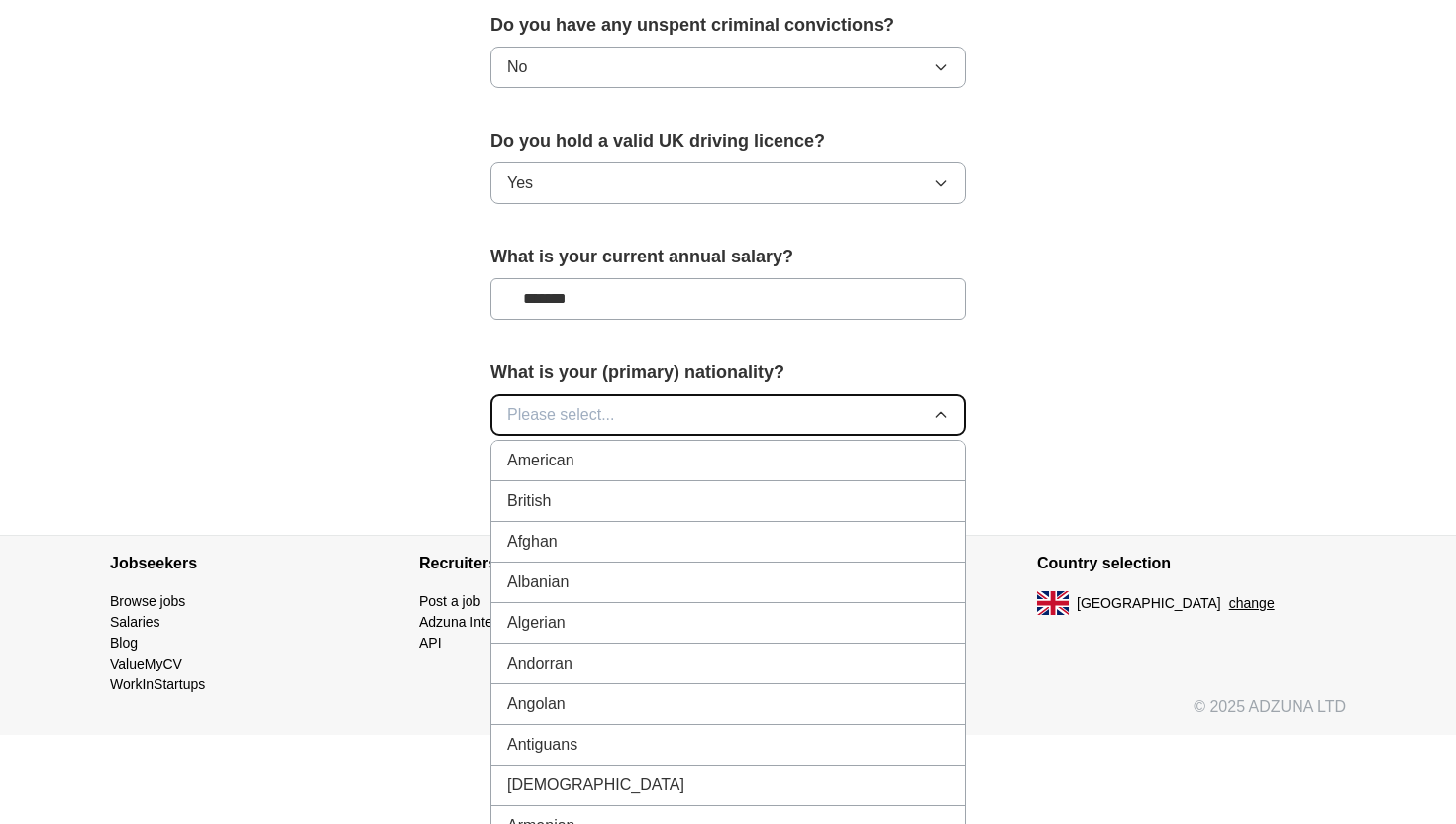 scroll, scrollTop: 1310, scrollLeft: 0, axis: vertical 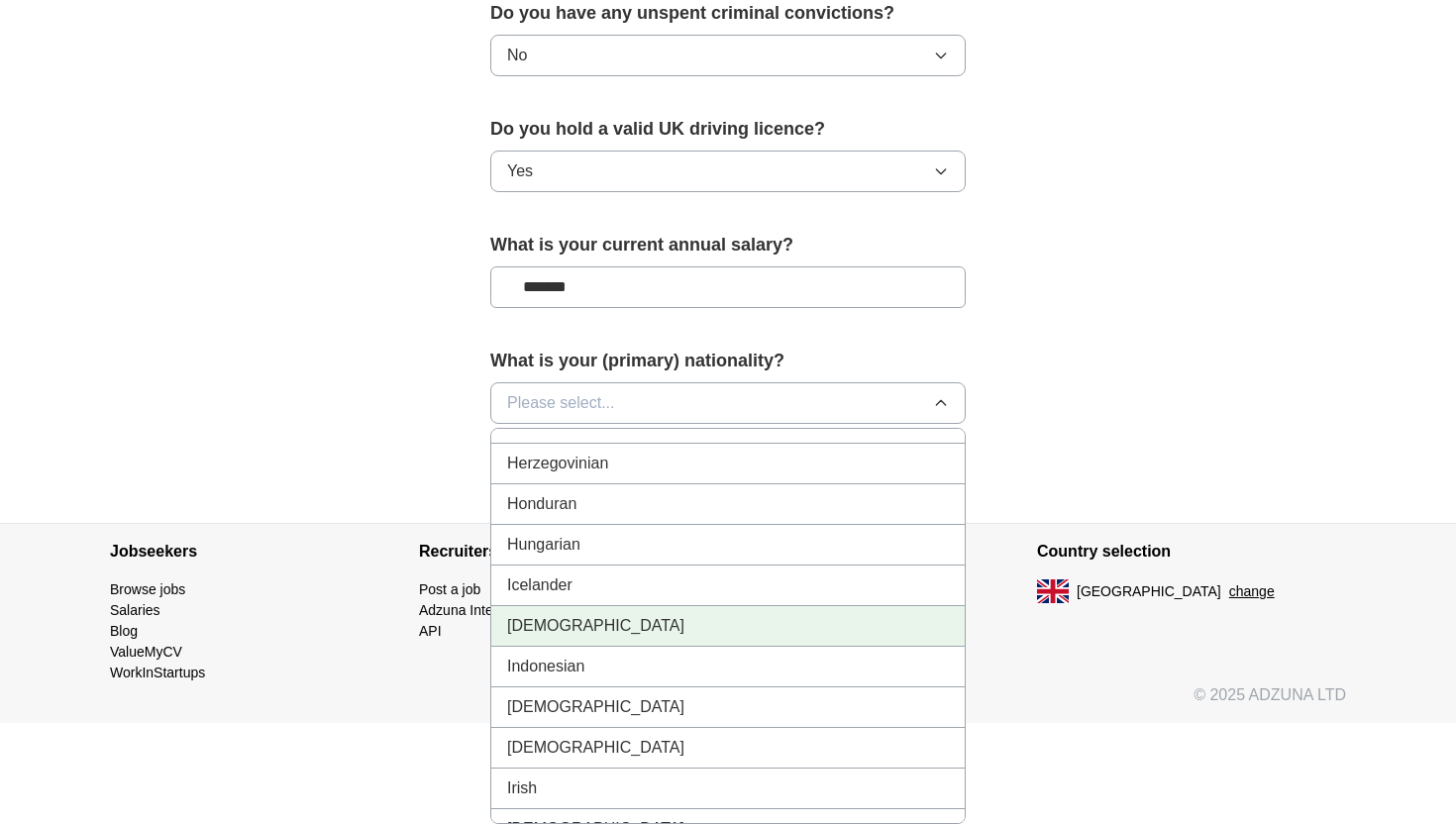 click on "[DEMOGRAPHIC_DATA]" at bounding box center (728, 626) 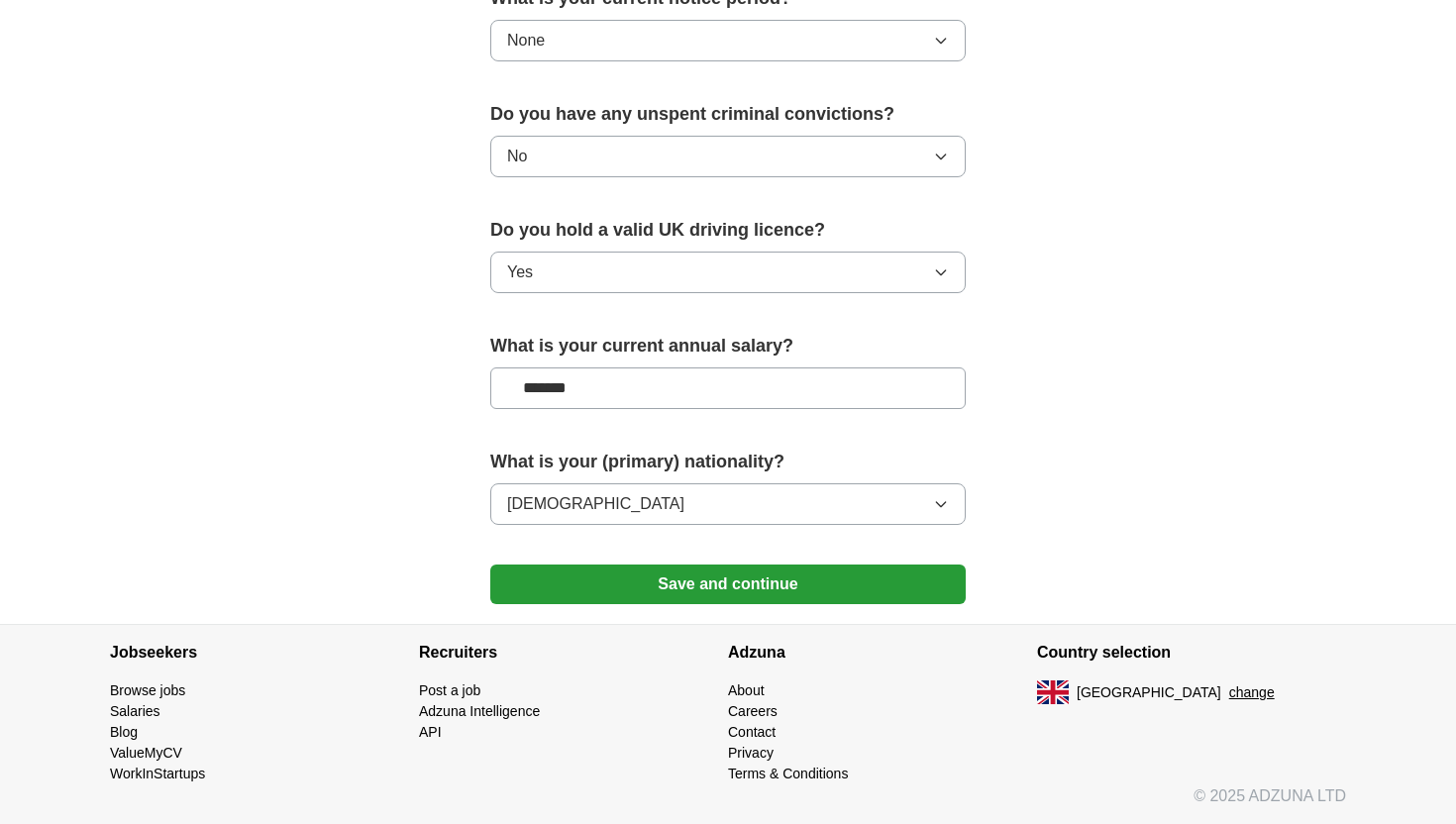 scroll, scrollTop: 1209, scrollLeft: 0, axis: vertical 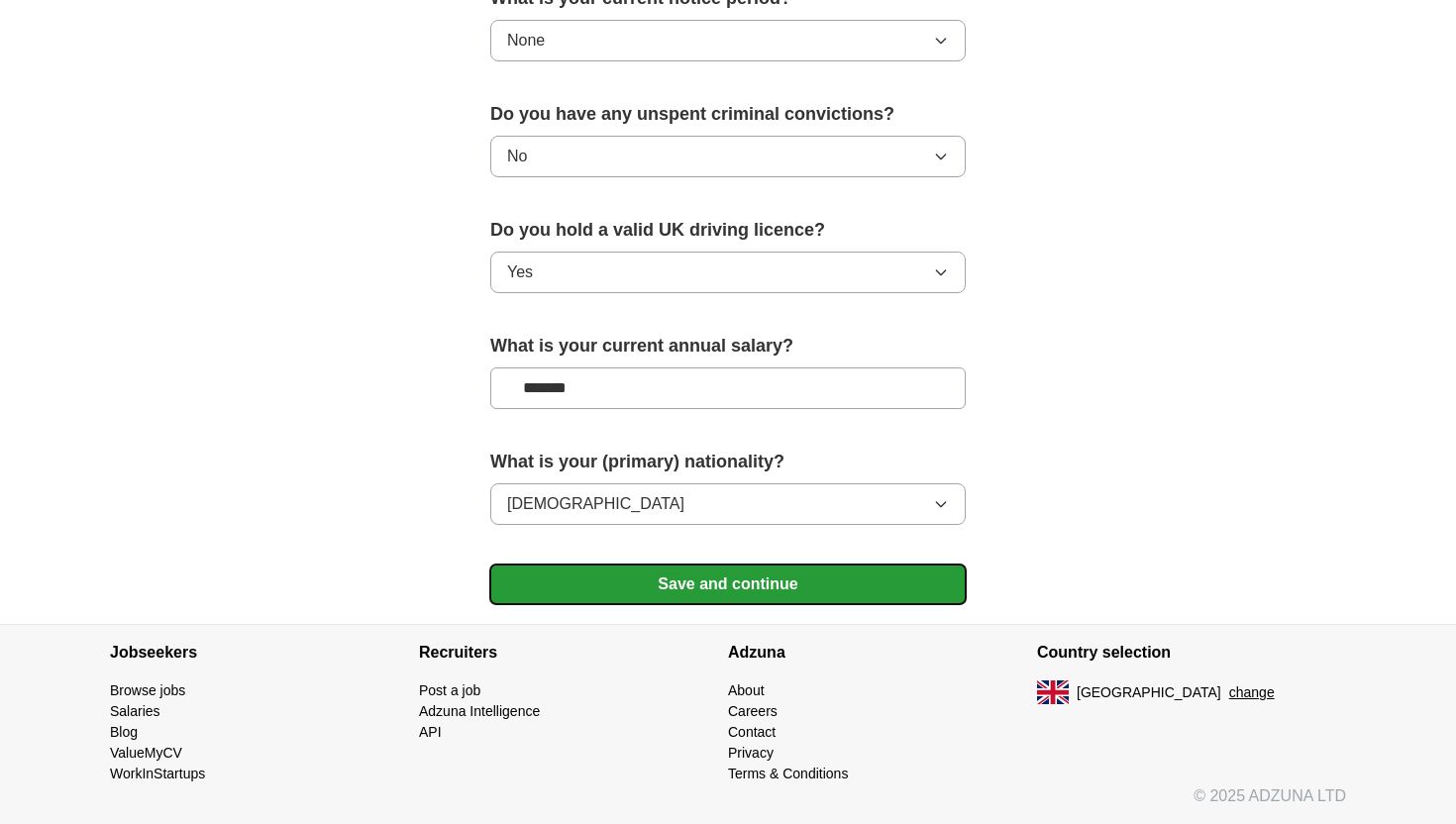 click on "Save and continue" at bounding box center [728, 584] 